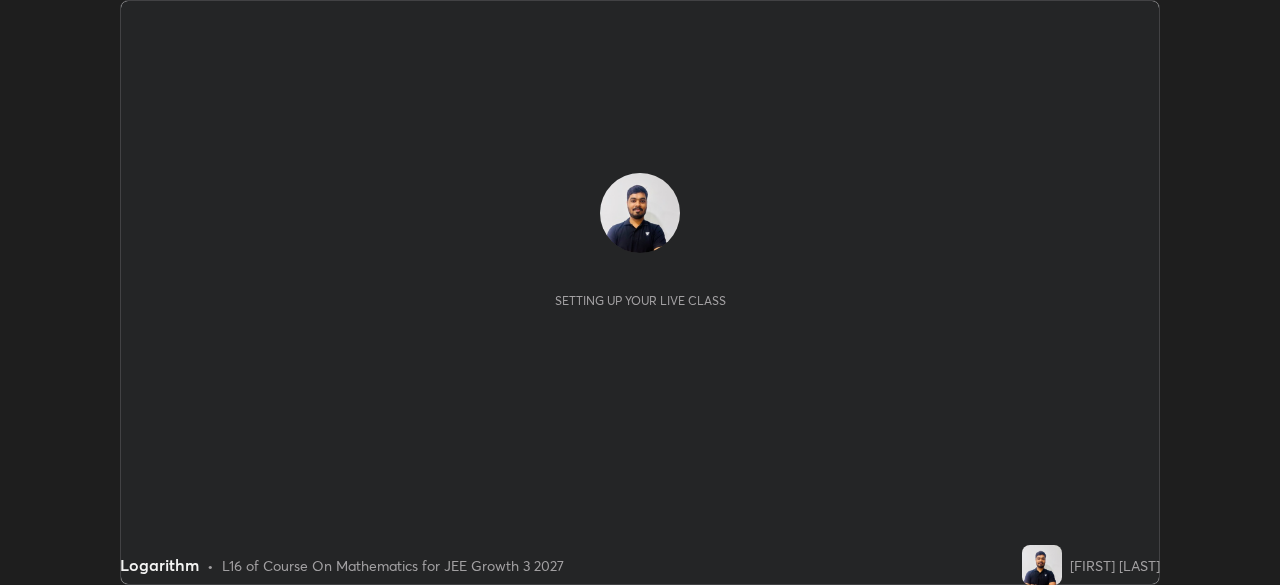 scroll, scrollTop: 0, scrollLeft: 0, axis: both 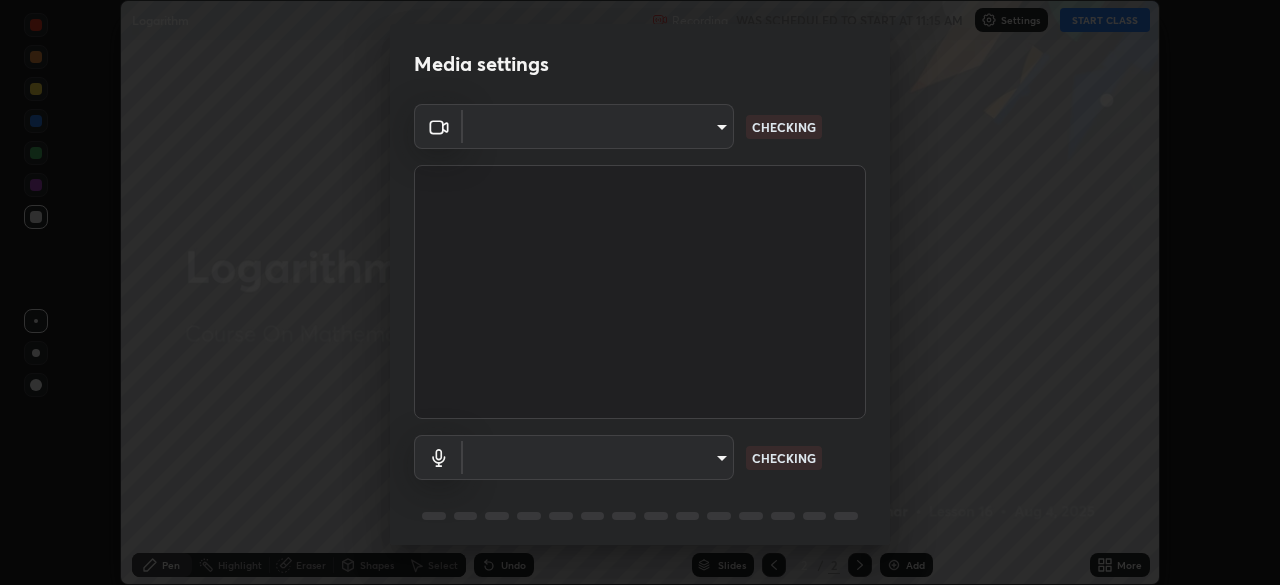 type on "4db0b441b46c867b9f8fa3c4c702c2a45477923b988fb192b35993b39004c803" 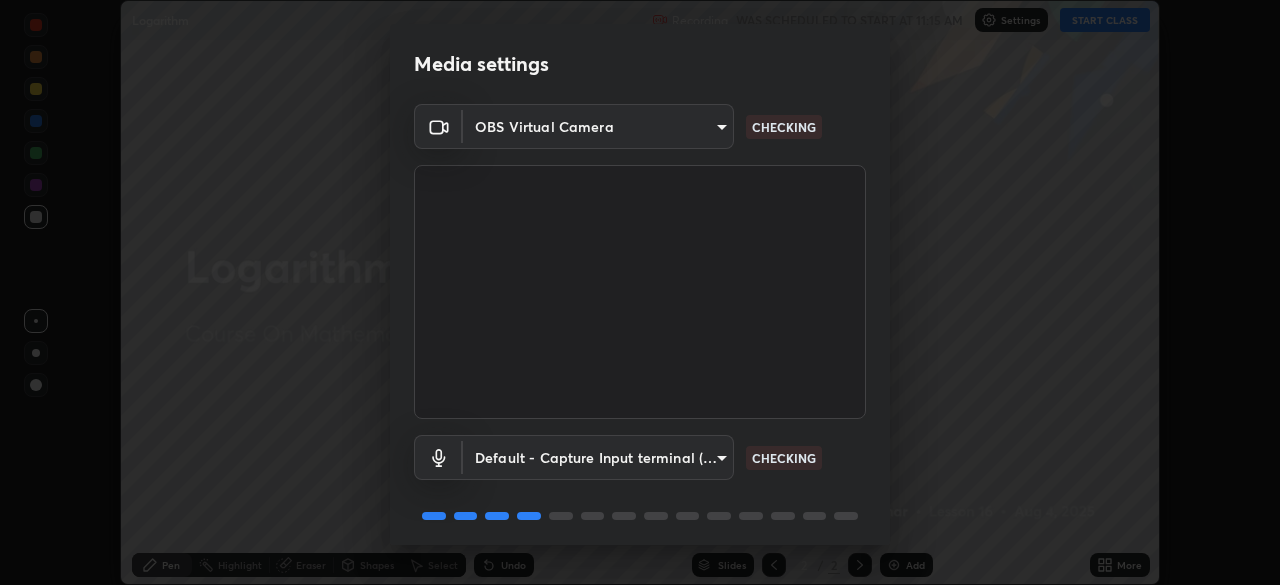 scroll, scrollTop: 71, scrollLeft: 0, axis: vertical 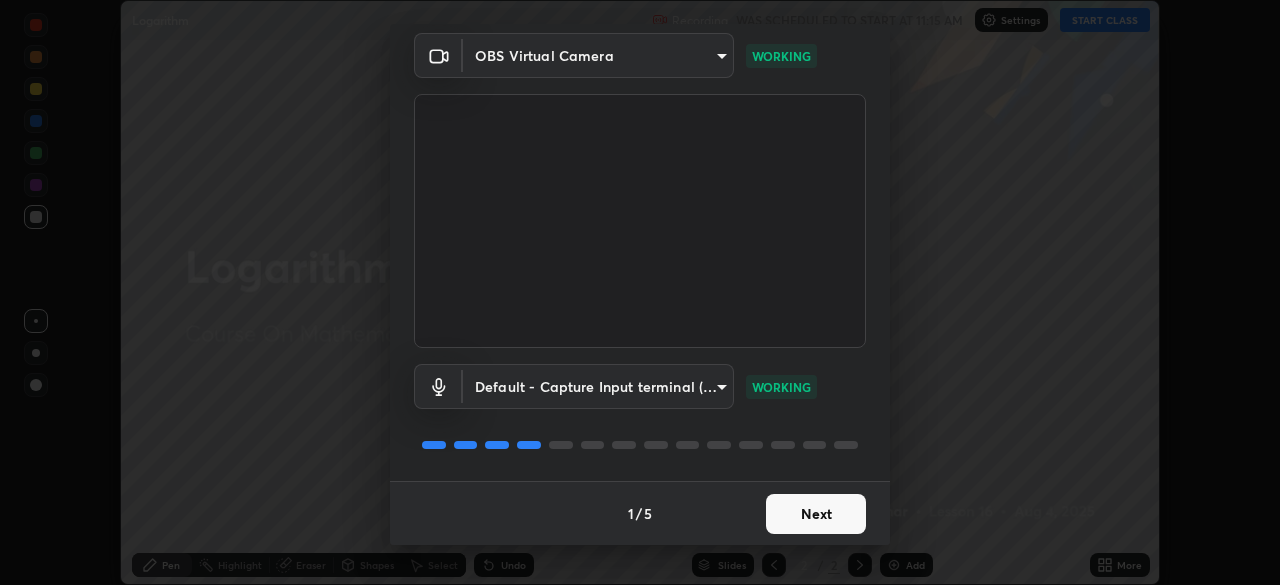 click on "Next" at bounding box center [816, 514] 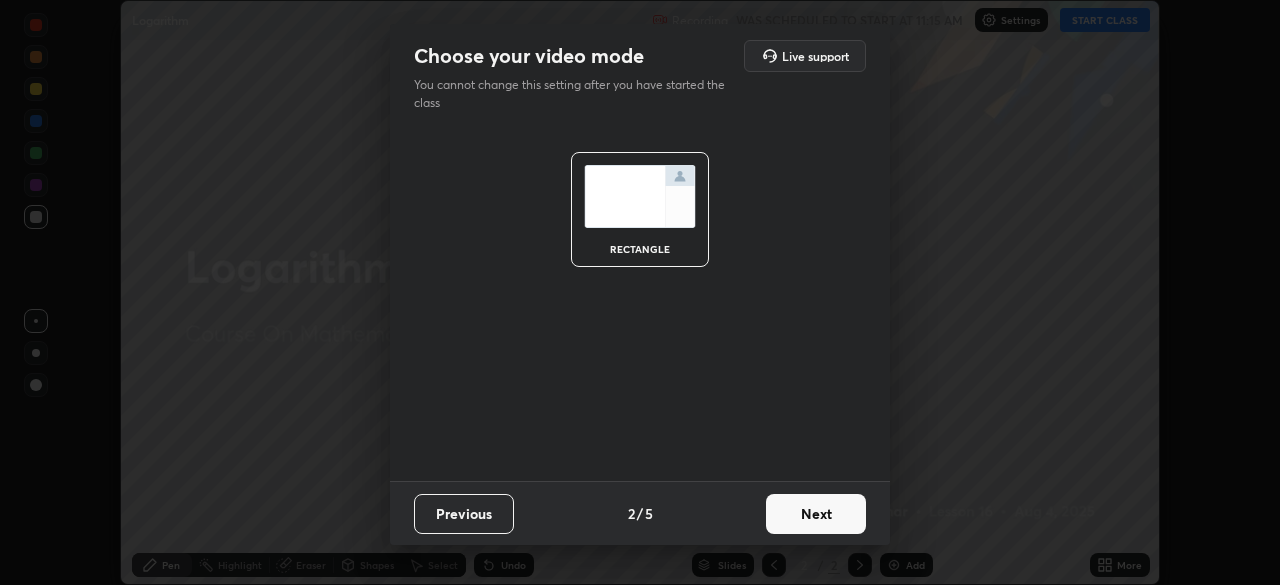 scroll, scrollTop: 0, scrollLeft: 0, axis: both 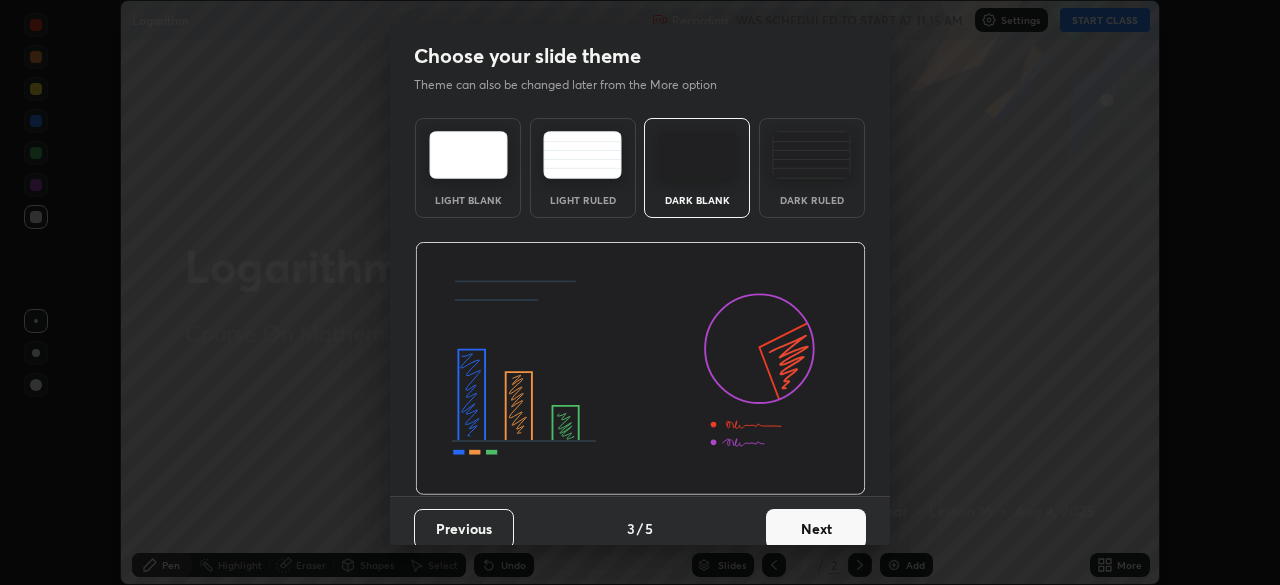 click on "Next" at bounding box center (816, 529) 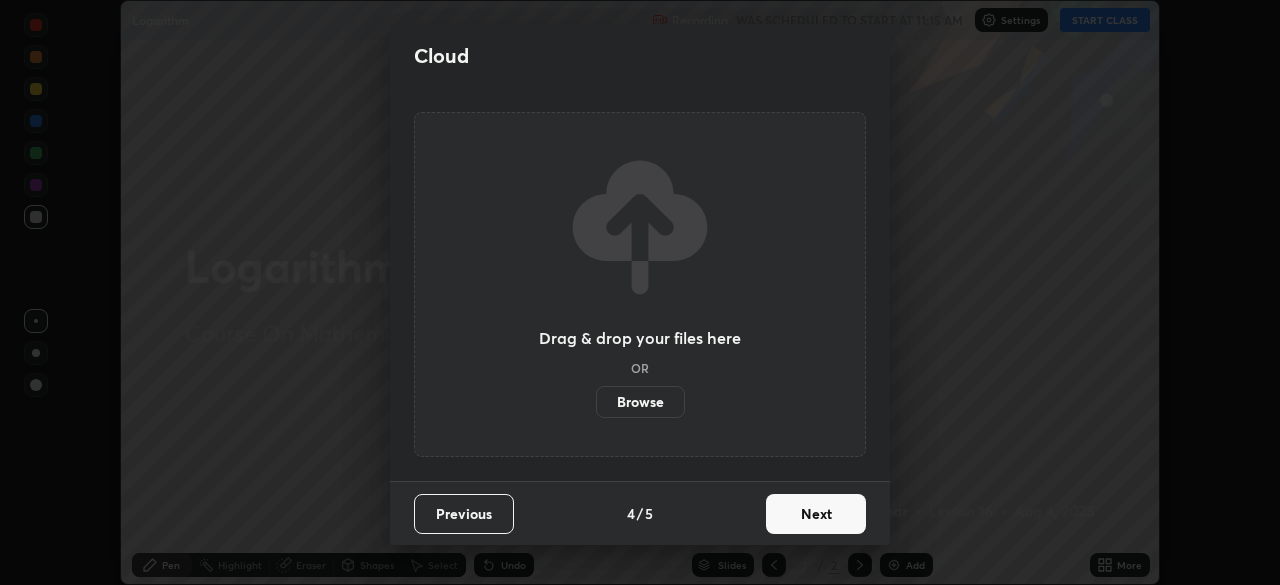 click on "Next" at bounding box center [816, 514] 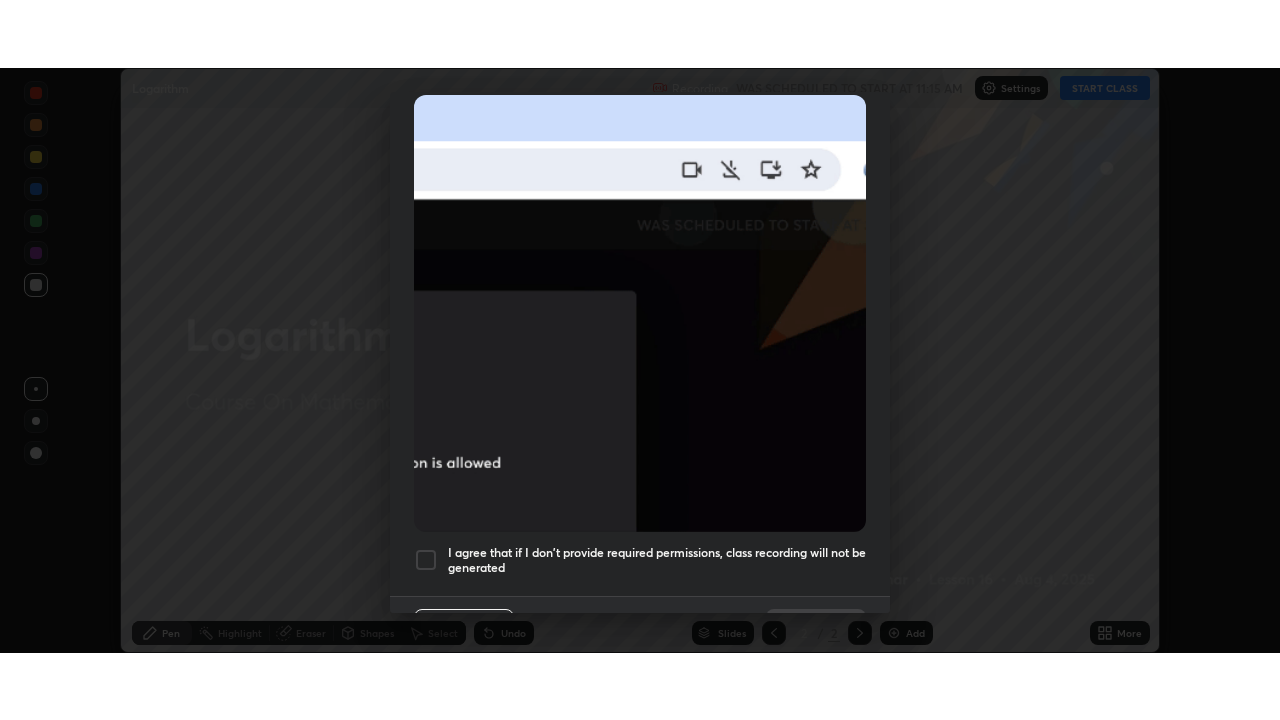 scroll, scrollTop: 479, scrollLeft: 0, axis: vertical 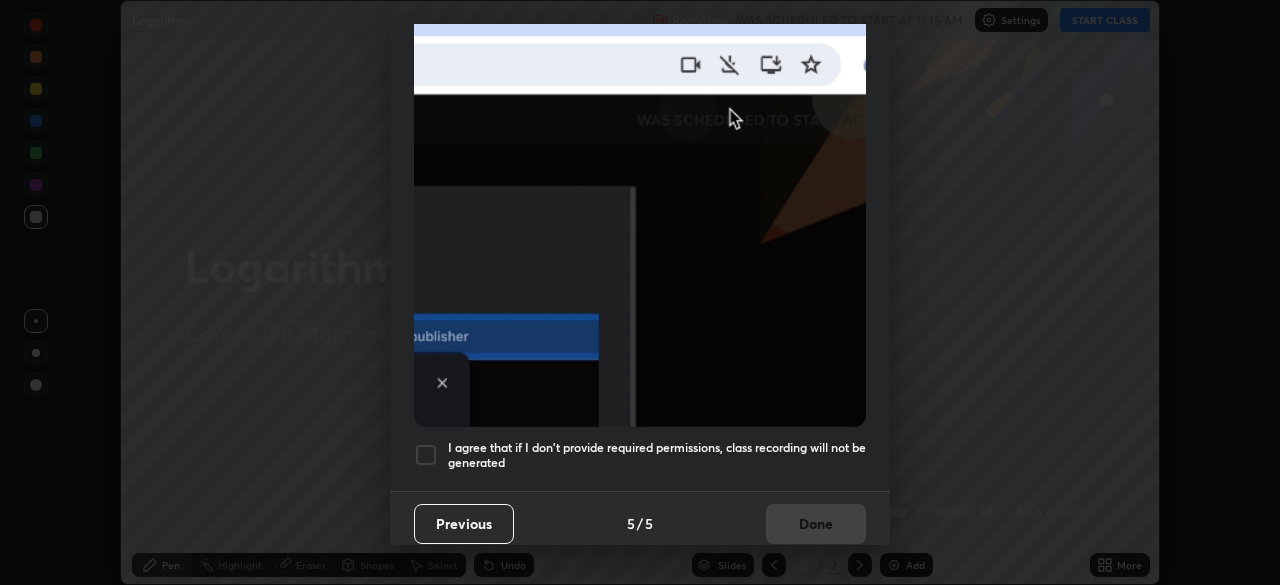 click on "I agree that if I don't provide required permissions, class recording will not be generated" at bounding box center (657, 455) 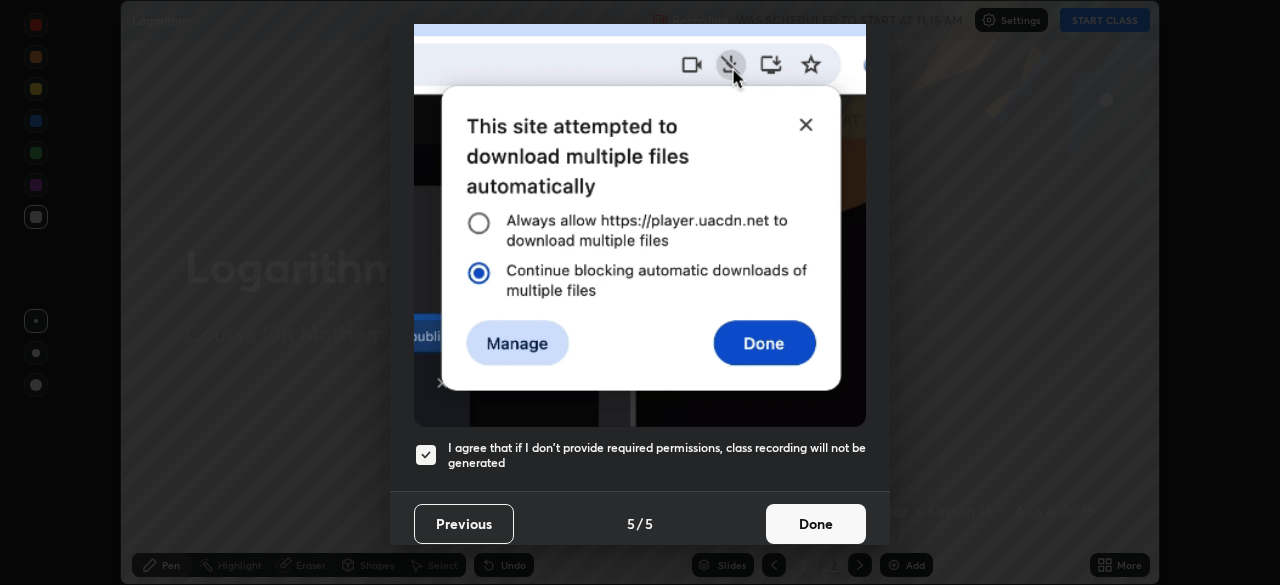 click on "Done" at bounding box center (816, 524) 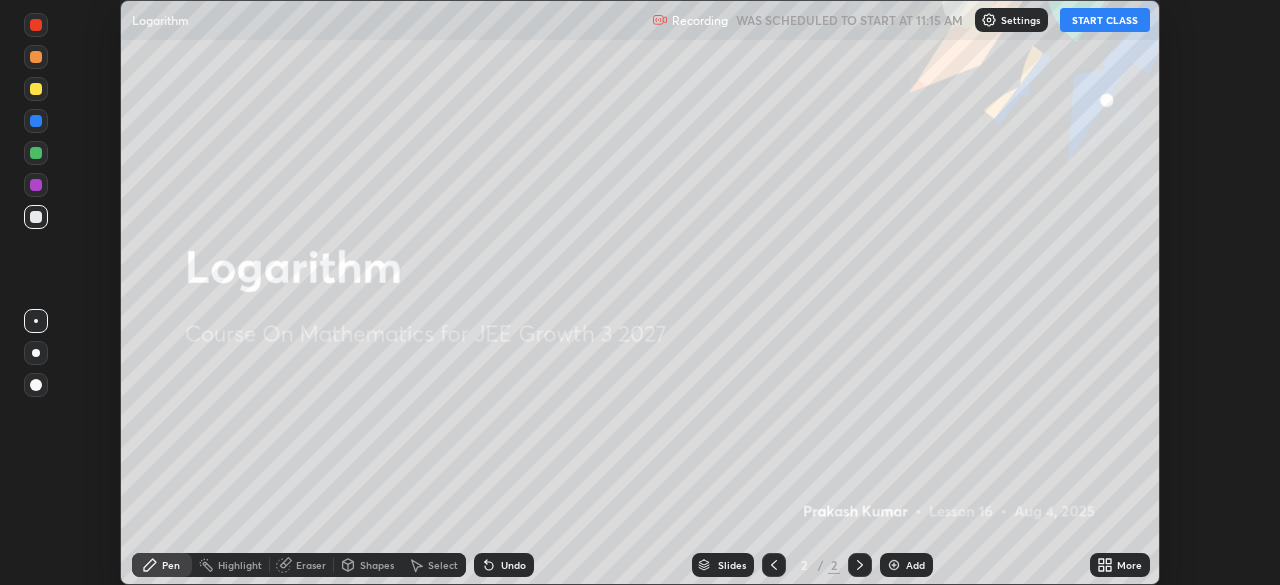 click on "START CLASS" at bounding box center [1105, 20] 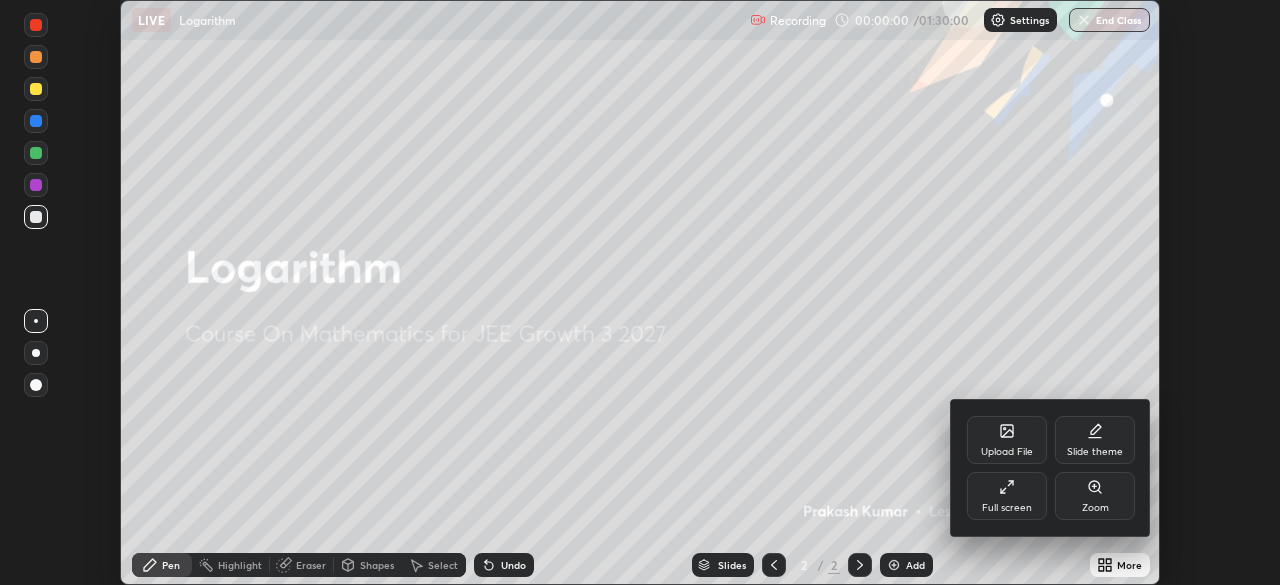 click on "Full screen" at bounding box center [1007, 496] 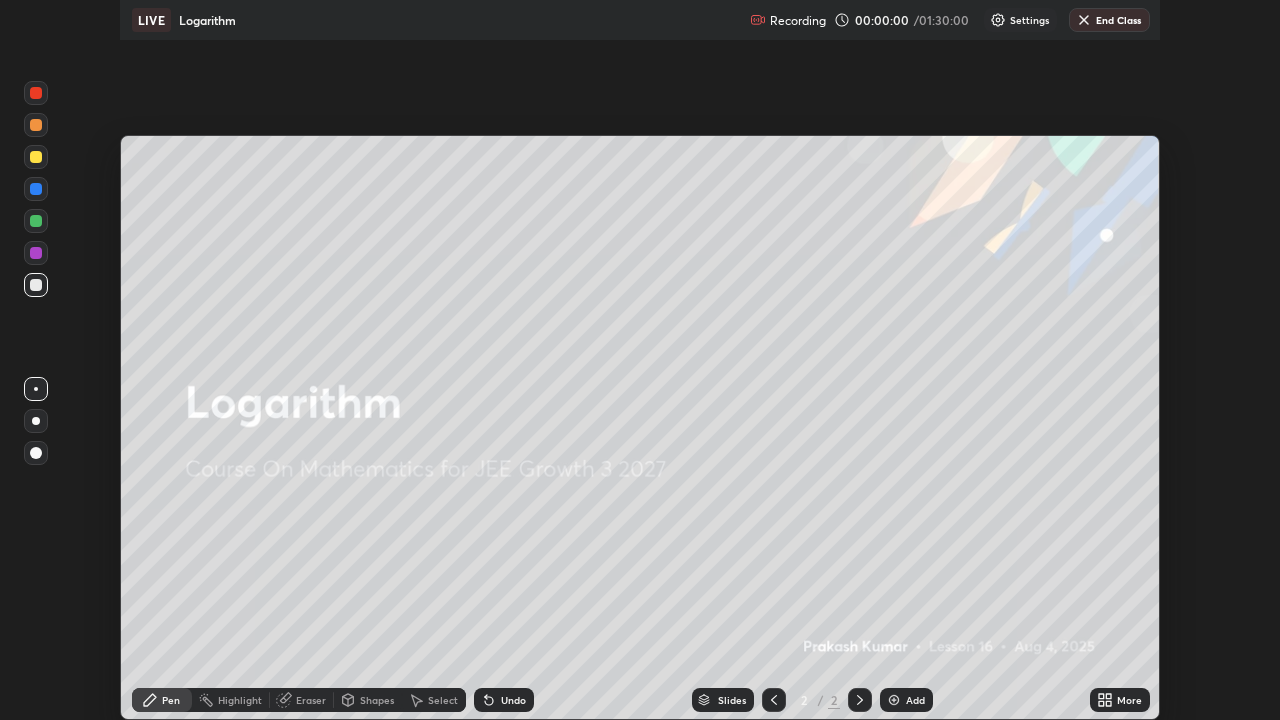 scroll, scrollTop: 99280, scrollLeft: 98720, axis: both 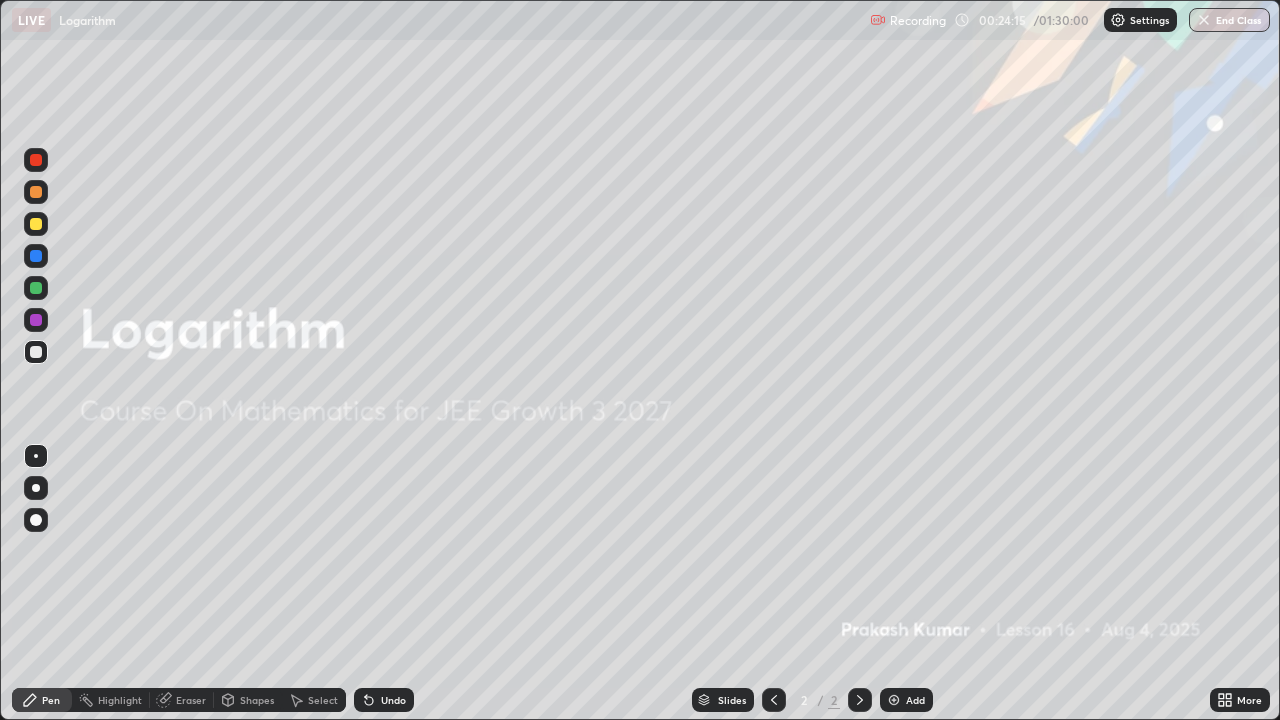click on "Add" at bounding box center [915, 700] 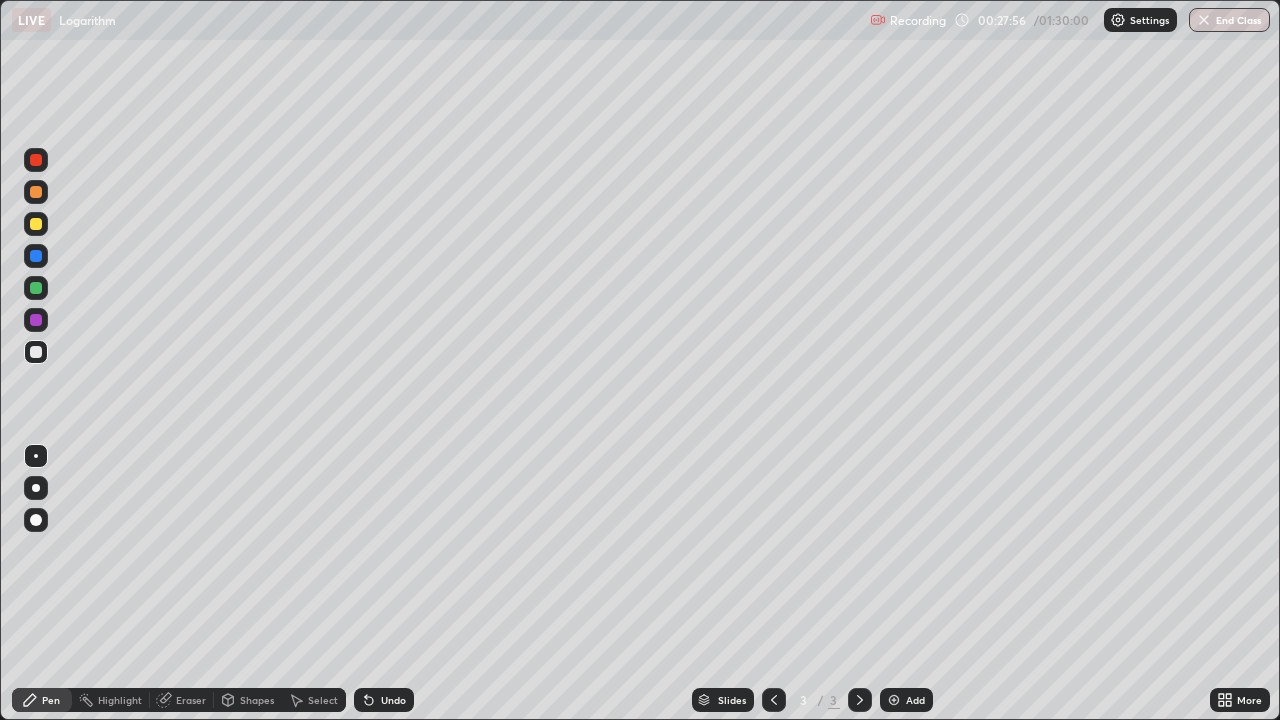 click 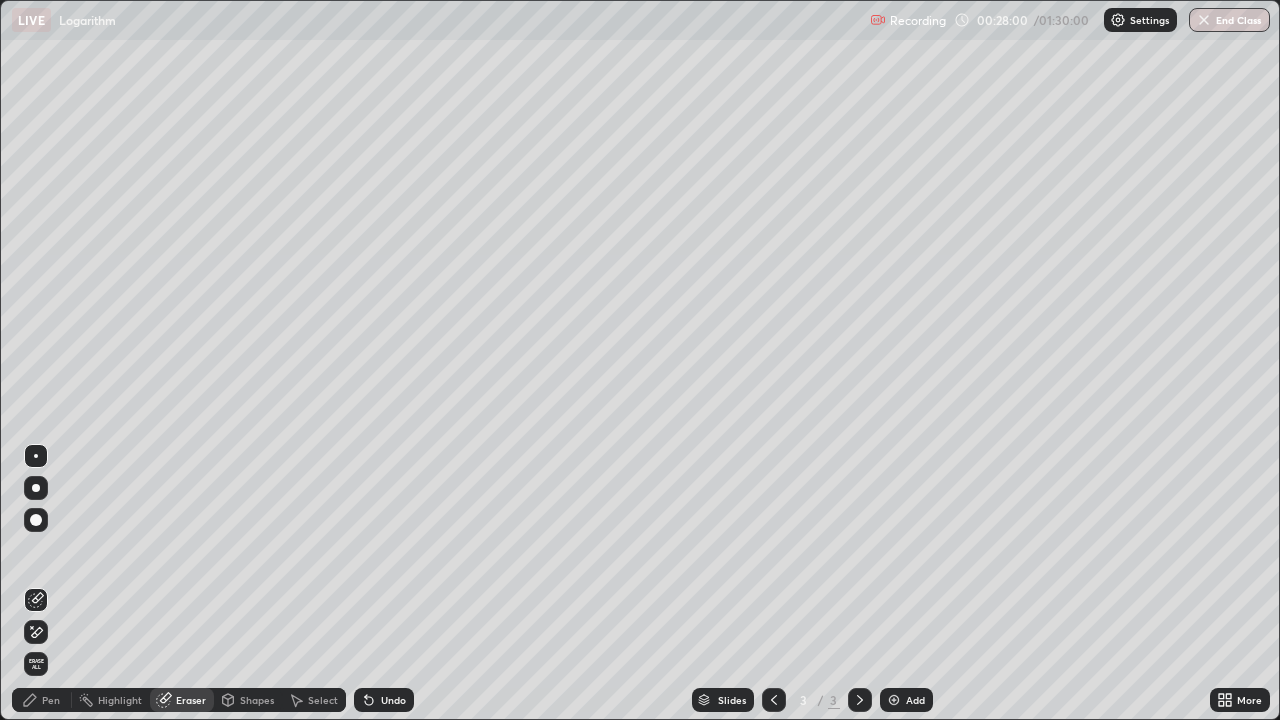 click on "Pen" at bounding box center (42, 700) 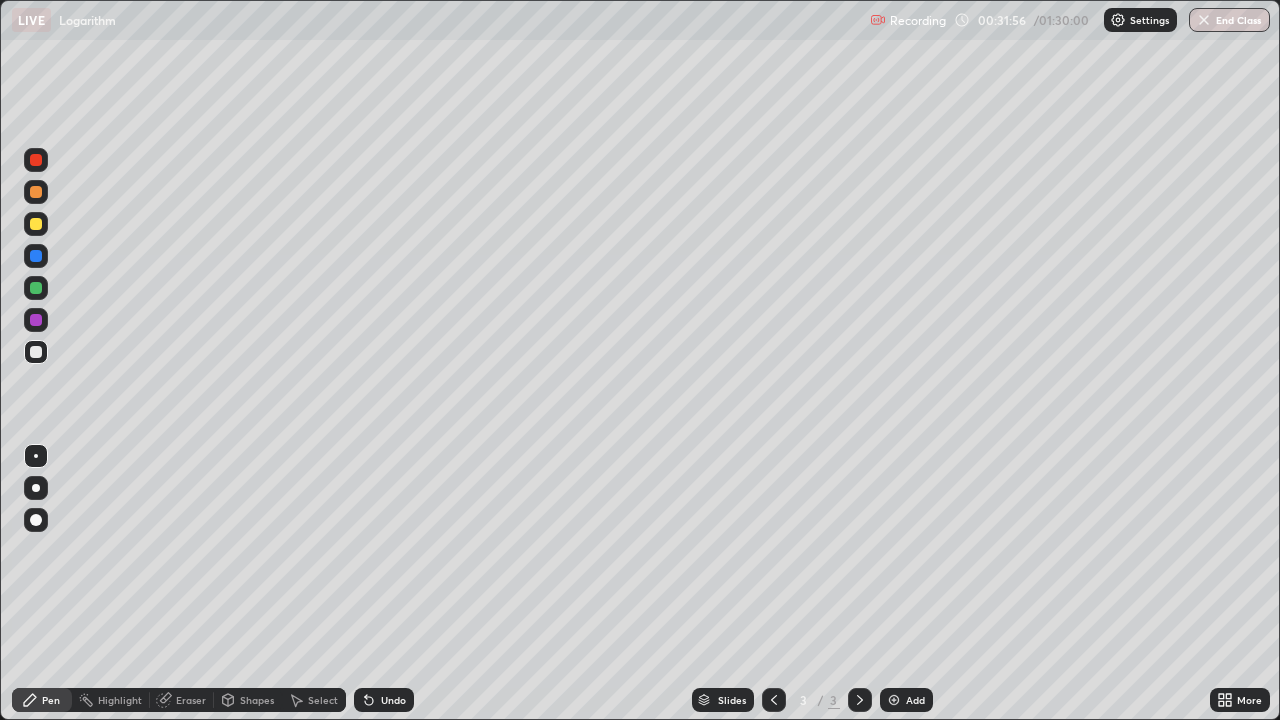 click on "Add" at bounding box center [915, 700] 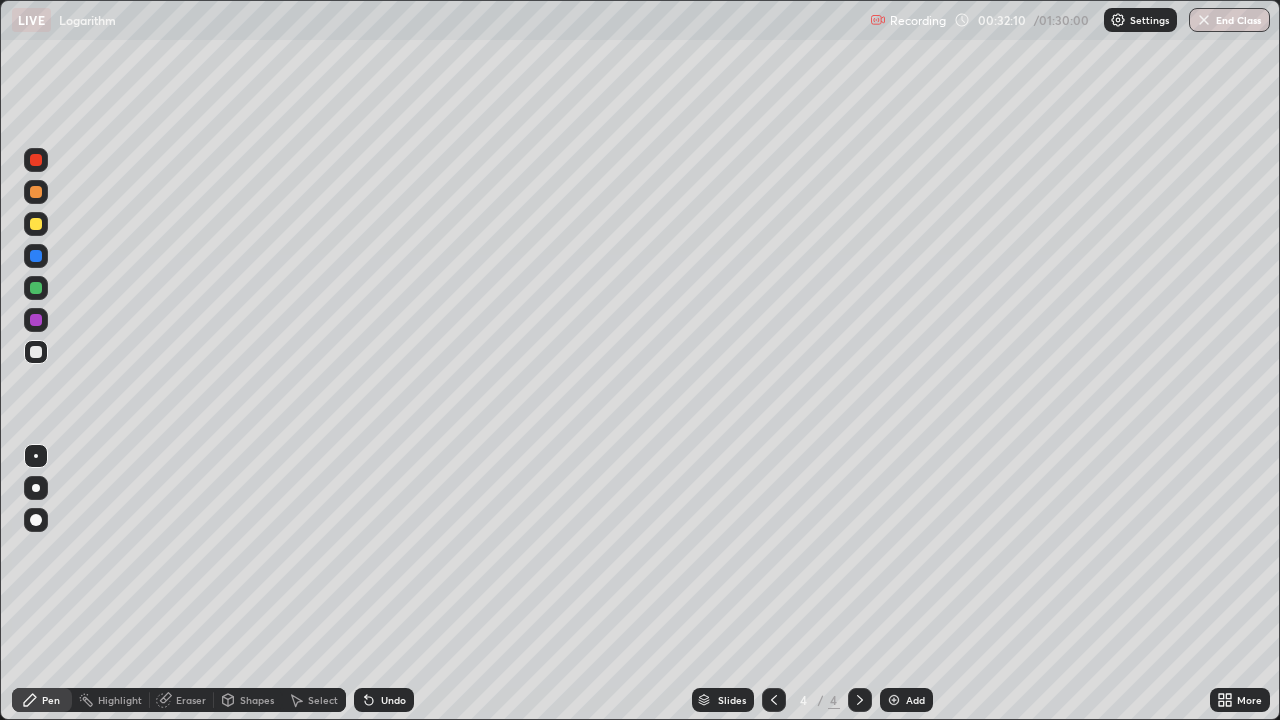 click on "Undo" at bounding box center (393, 700) 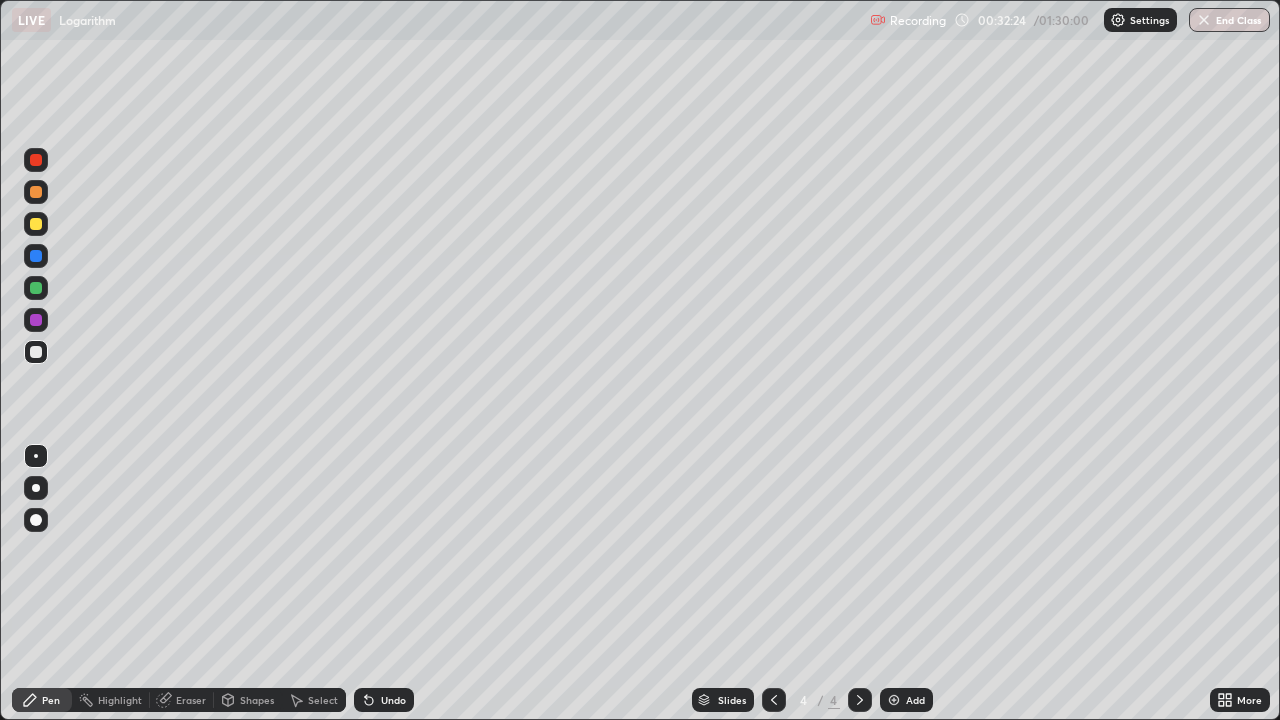 click at bounding box center (36, 224) 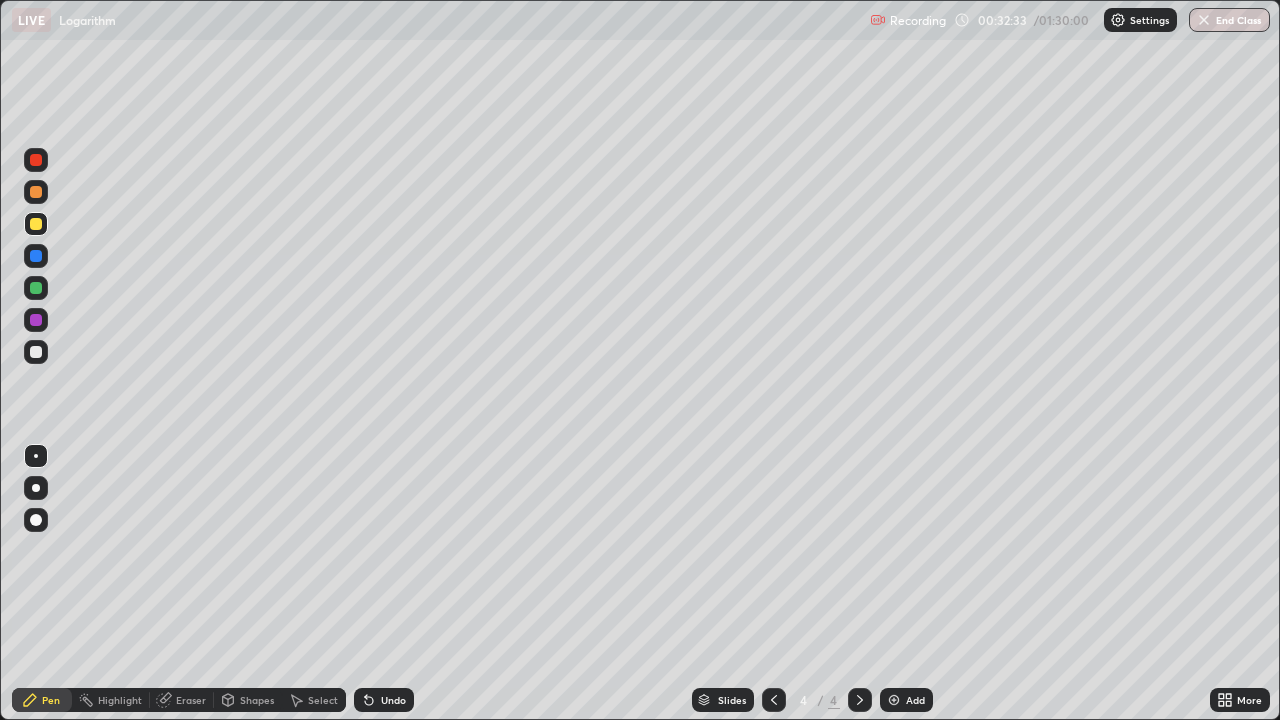 click on "Undo" at bounding box center (384, 700) 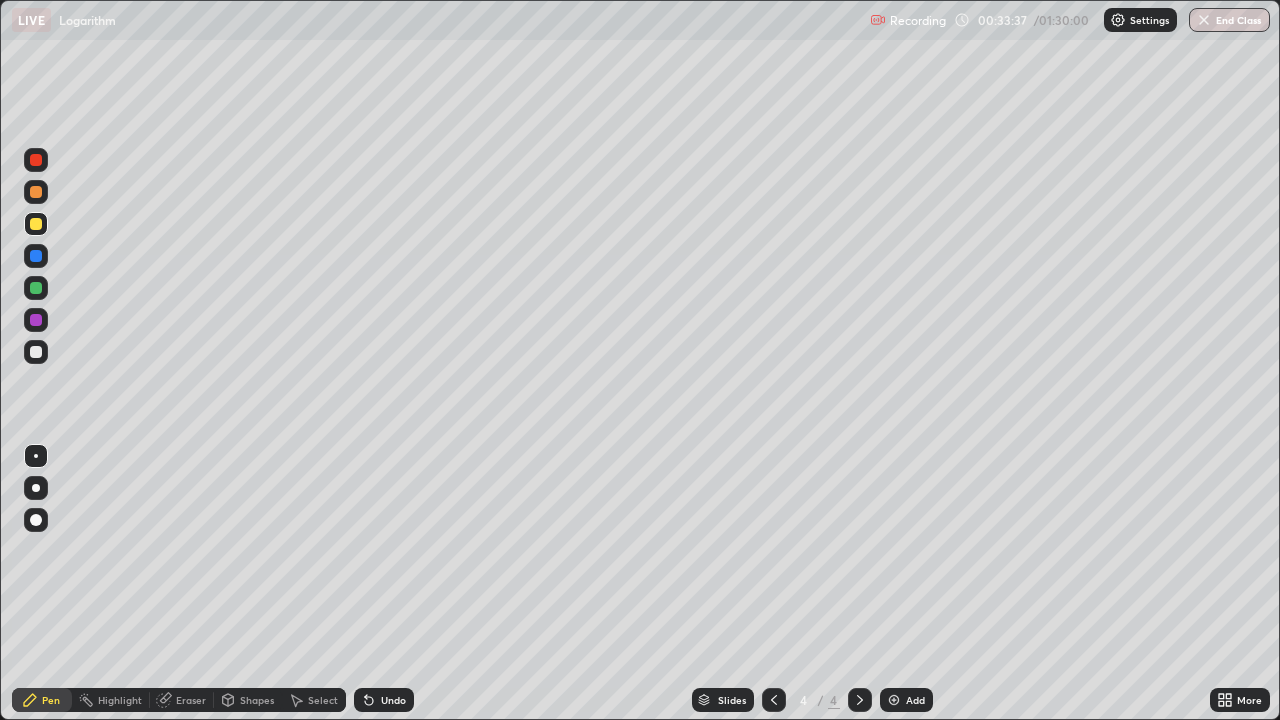 click on "Undo" at bounding box center (384, 700) 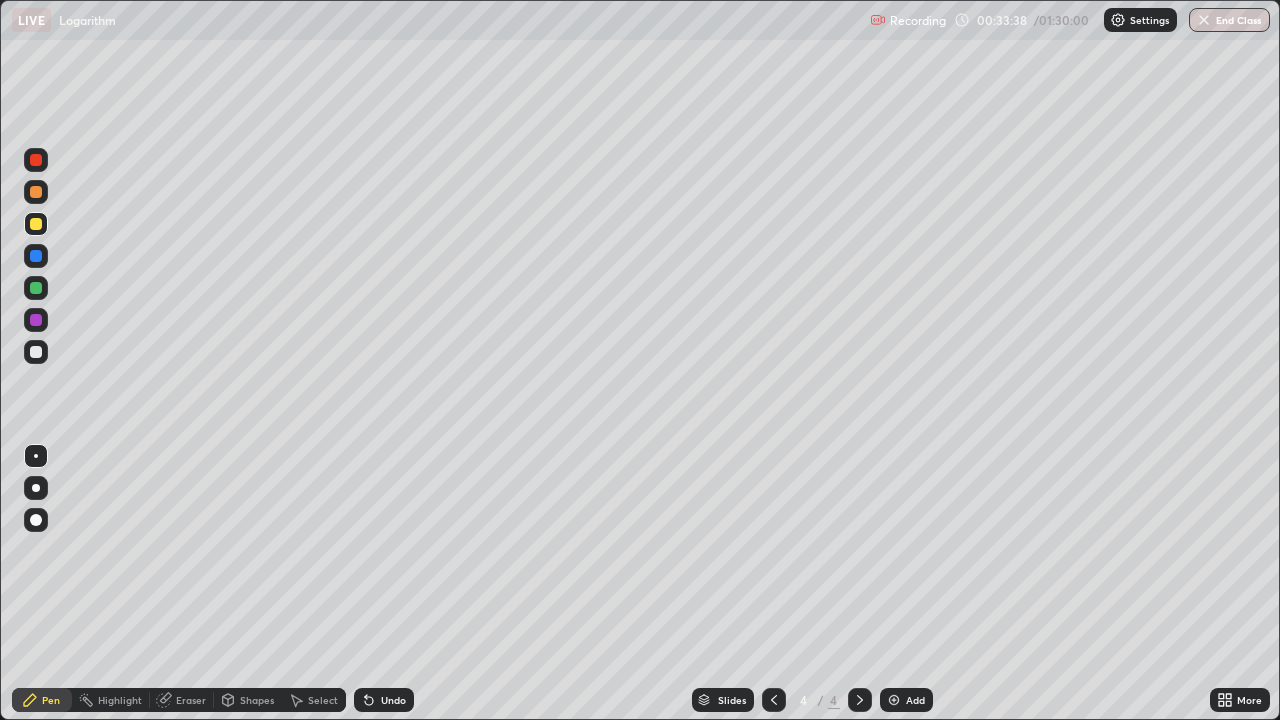 click on "Undo" at bounding box center (393, 700) 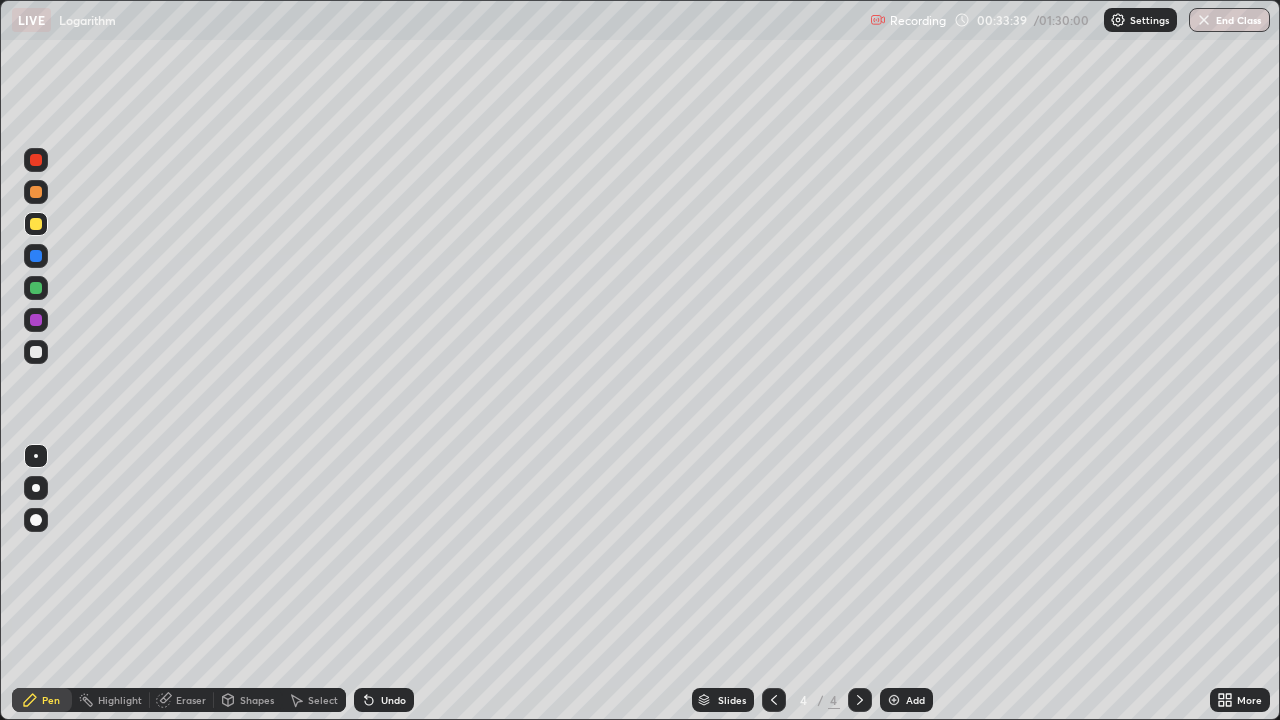 click at bounding box center [36, 352] 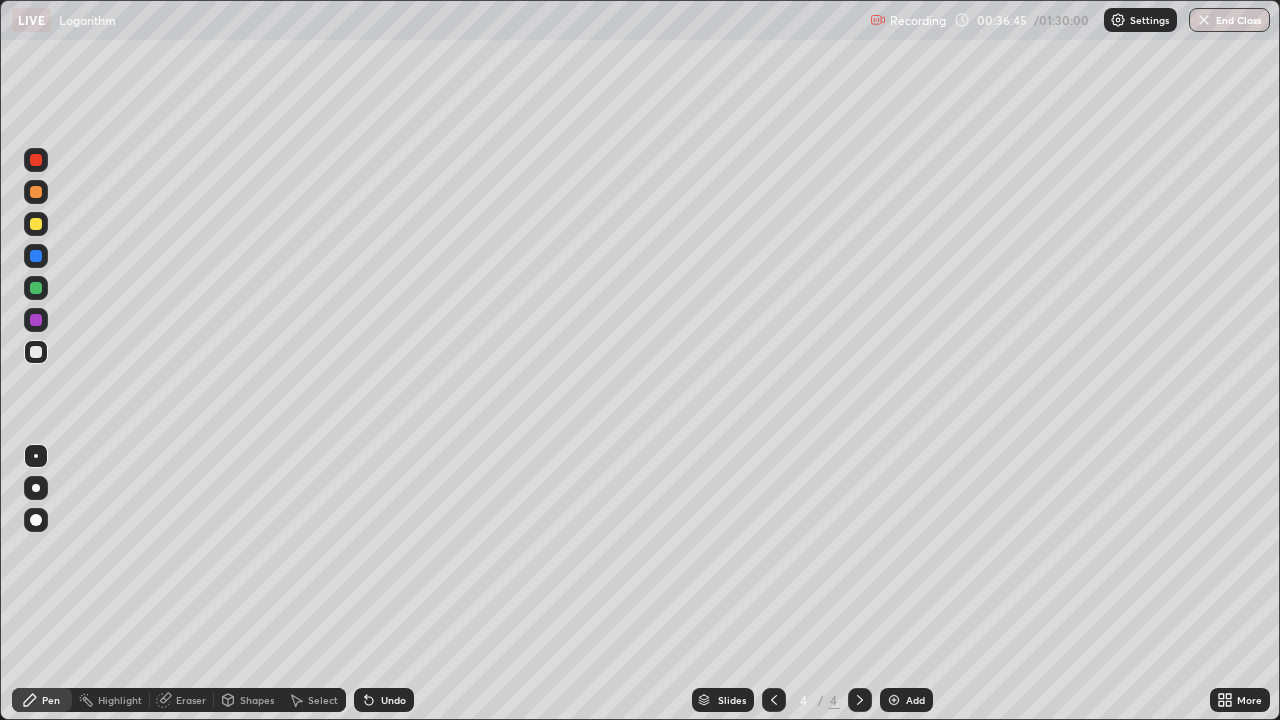 click on "Add" at bounding box center (915, 700) 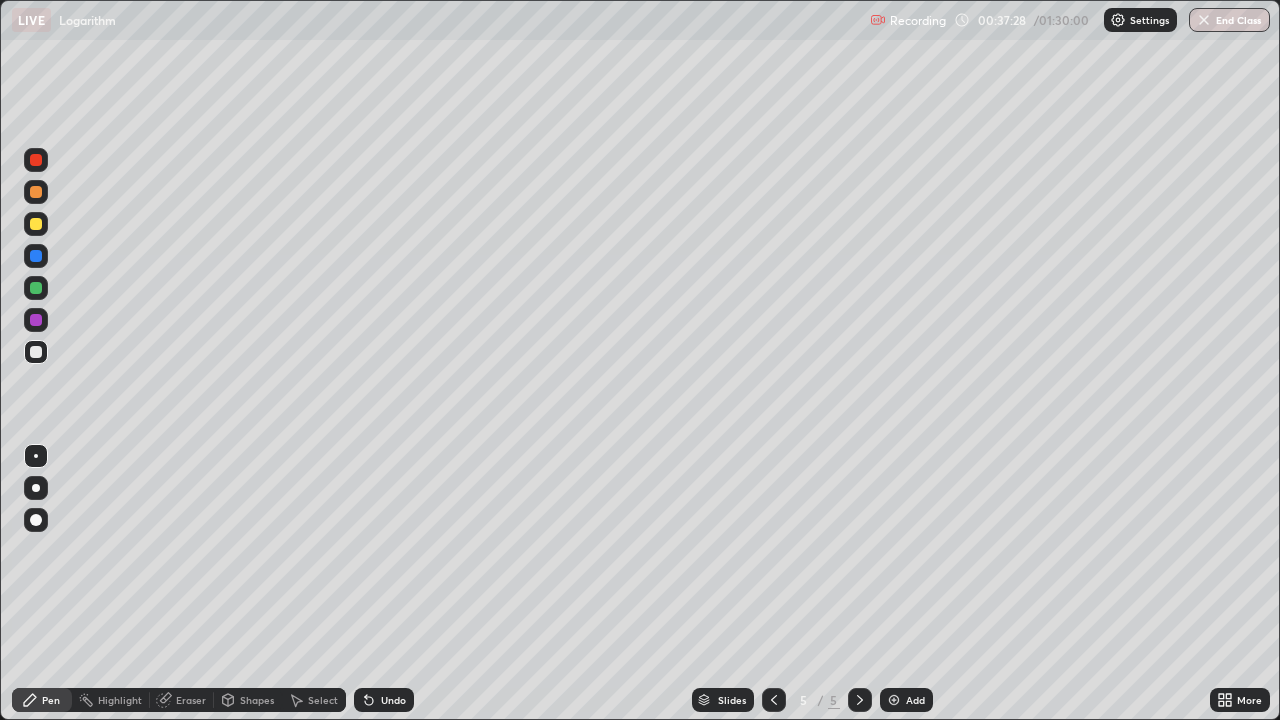 click at bounding box center [36, 224] 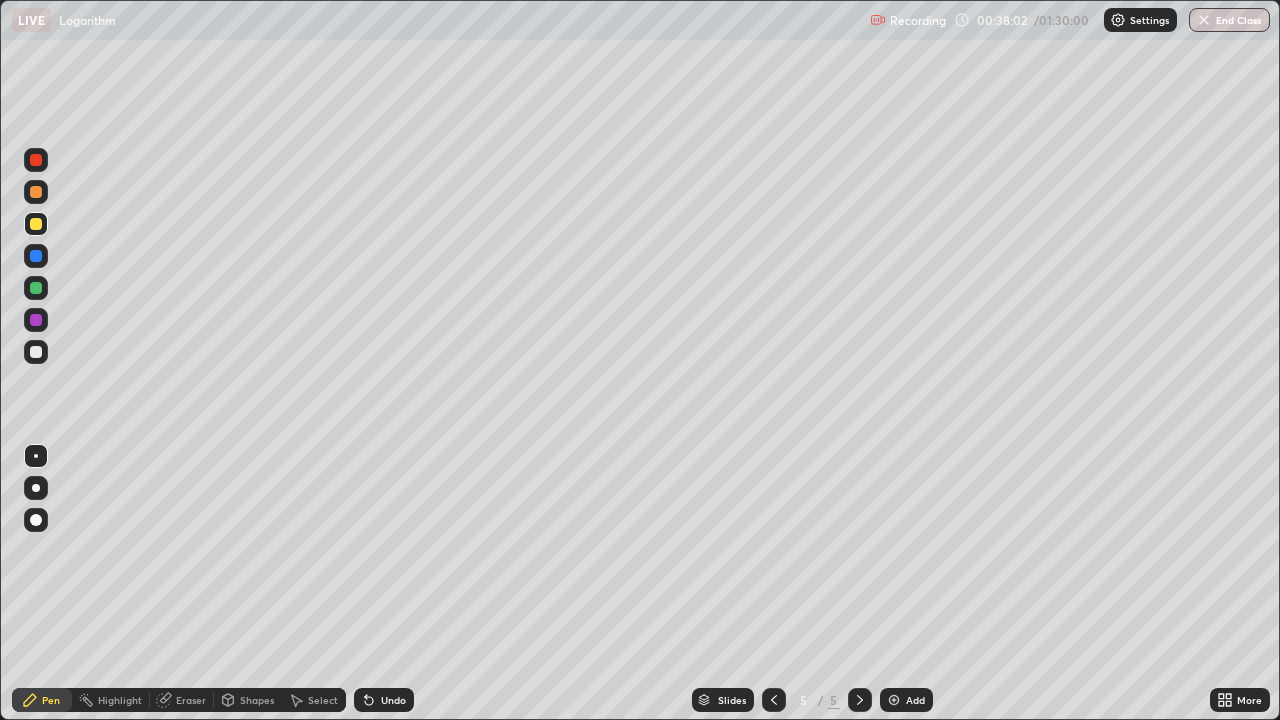 click on "Eraser" at bounding box center (191, 700) 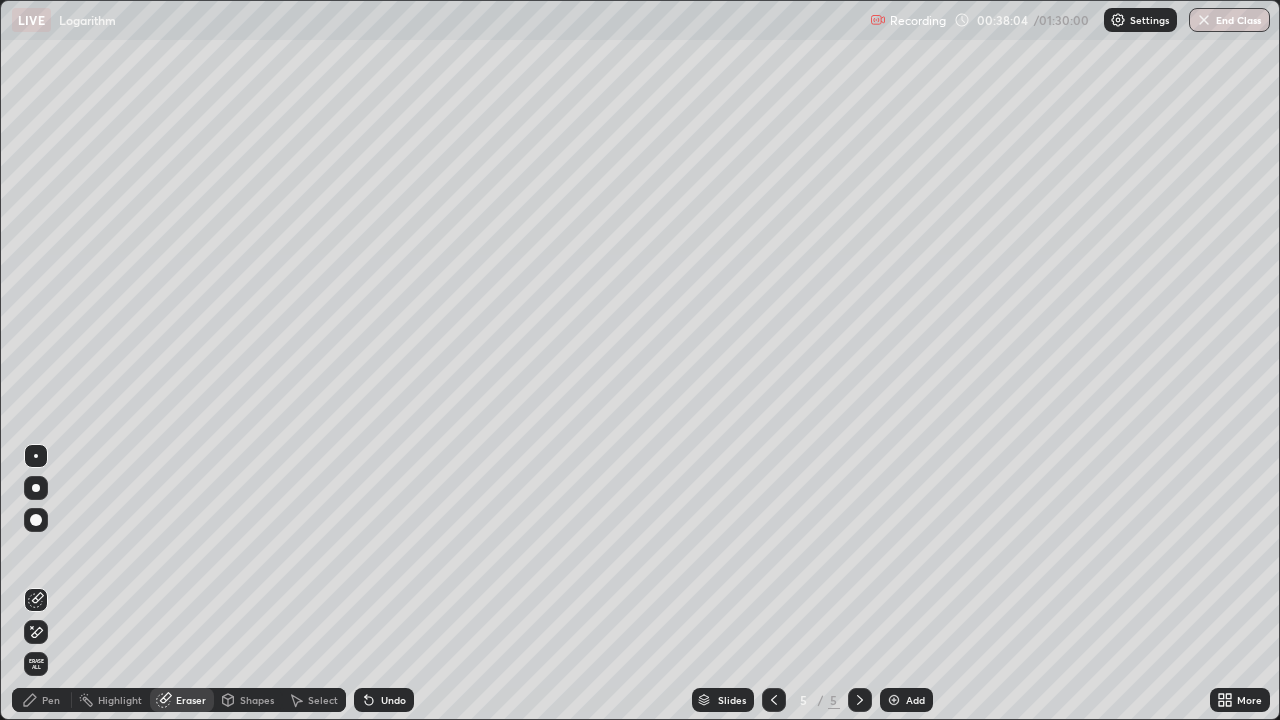 click on "Pen" at bounding box center [42, 700] 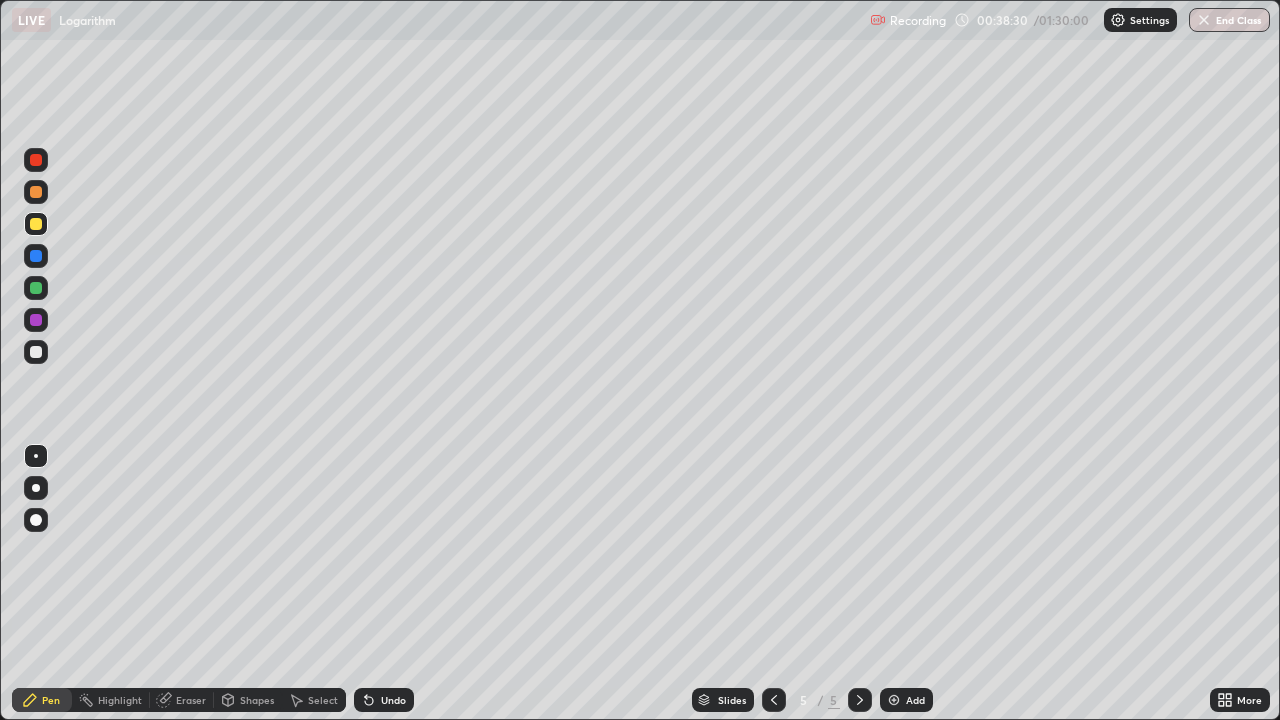 click at bounding box center (36, 352) 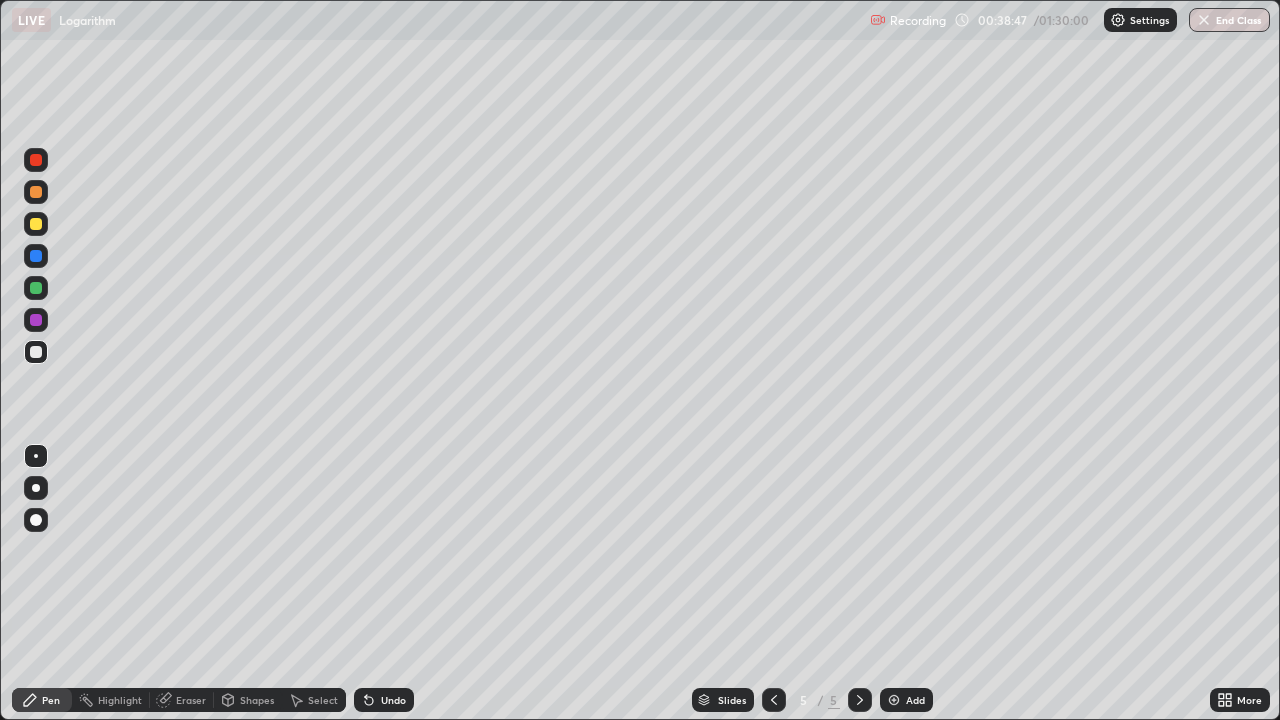 click on "Undo" at bounding box center [384, 700] 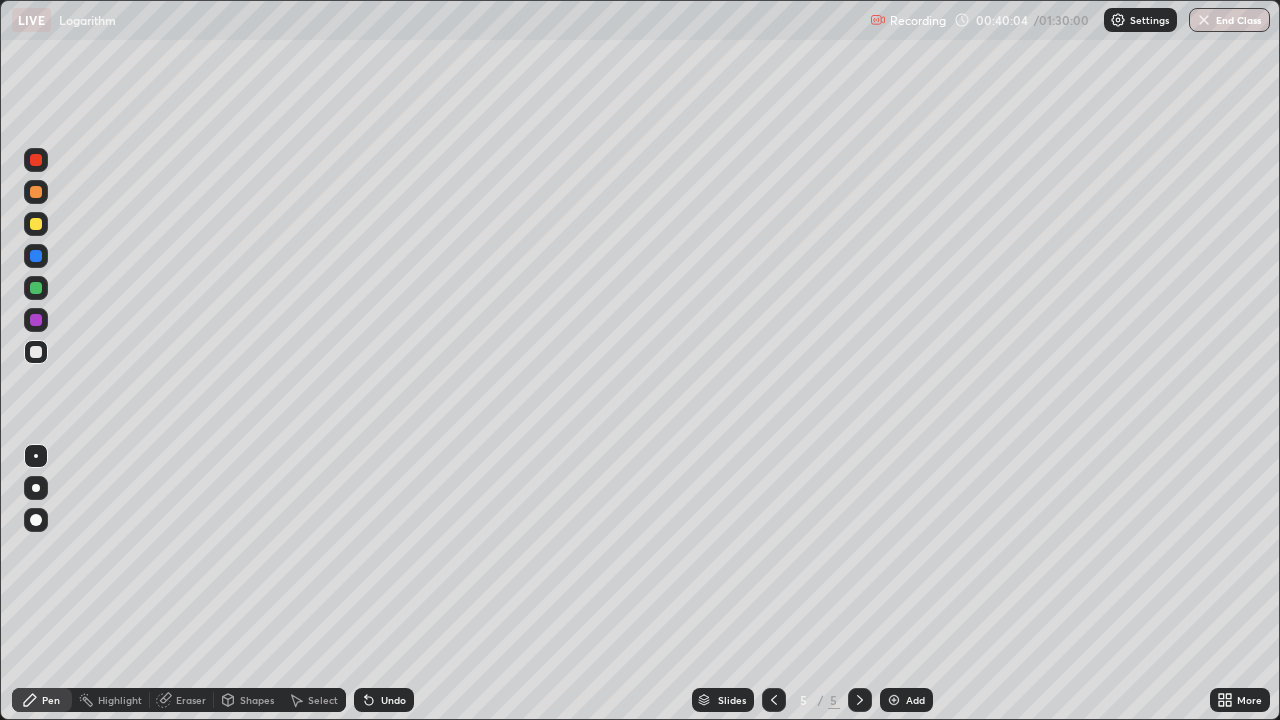click on "Undo" at bounding box center [384, 700] 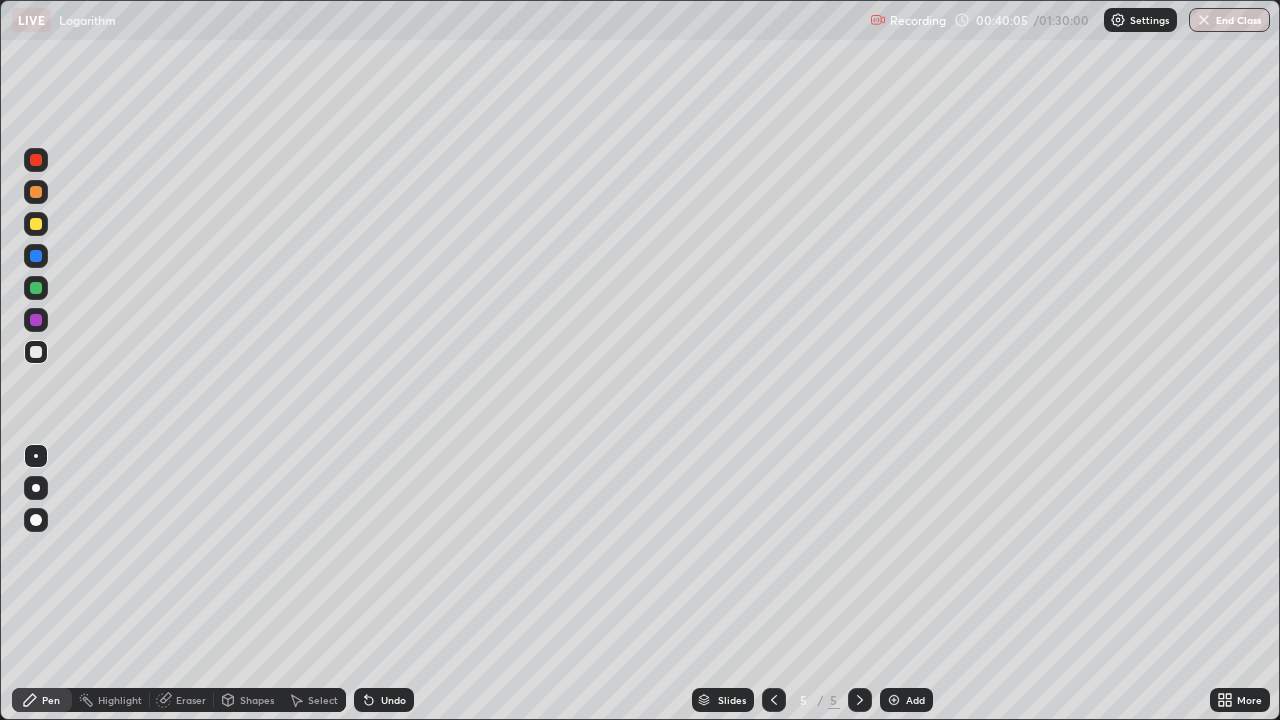 click on "Undo" at bounding box center [393, 700] 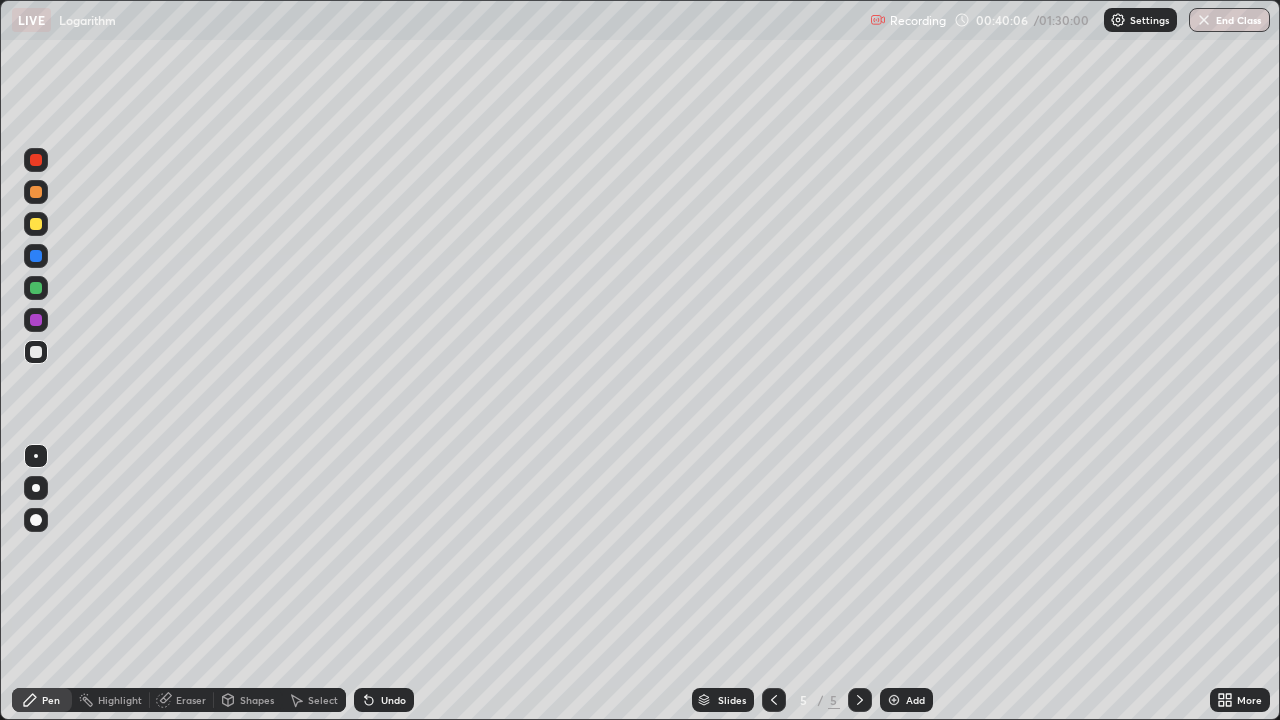 click on "Undo" at bounding box center (393, 700) 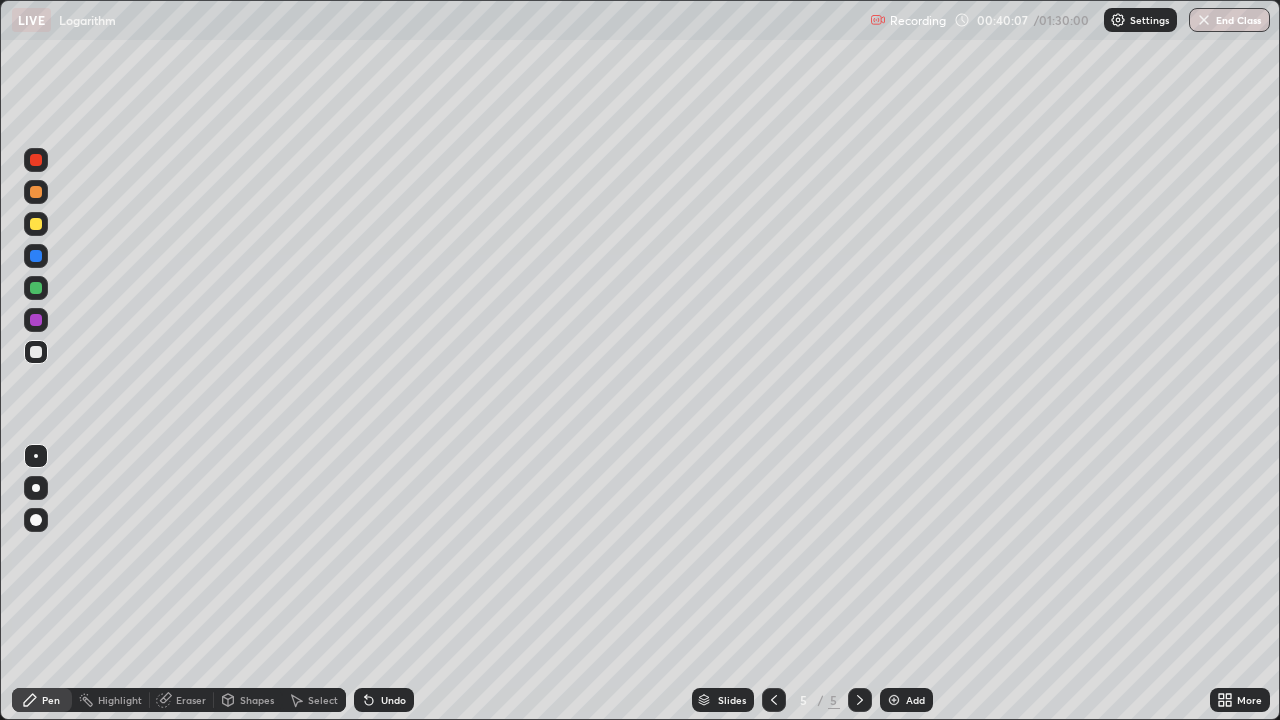 click on "Undo" at bounding box center (393, 700) 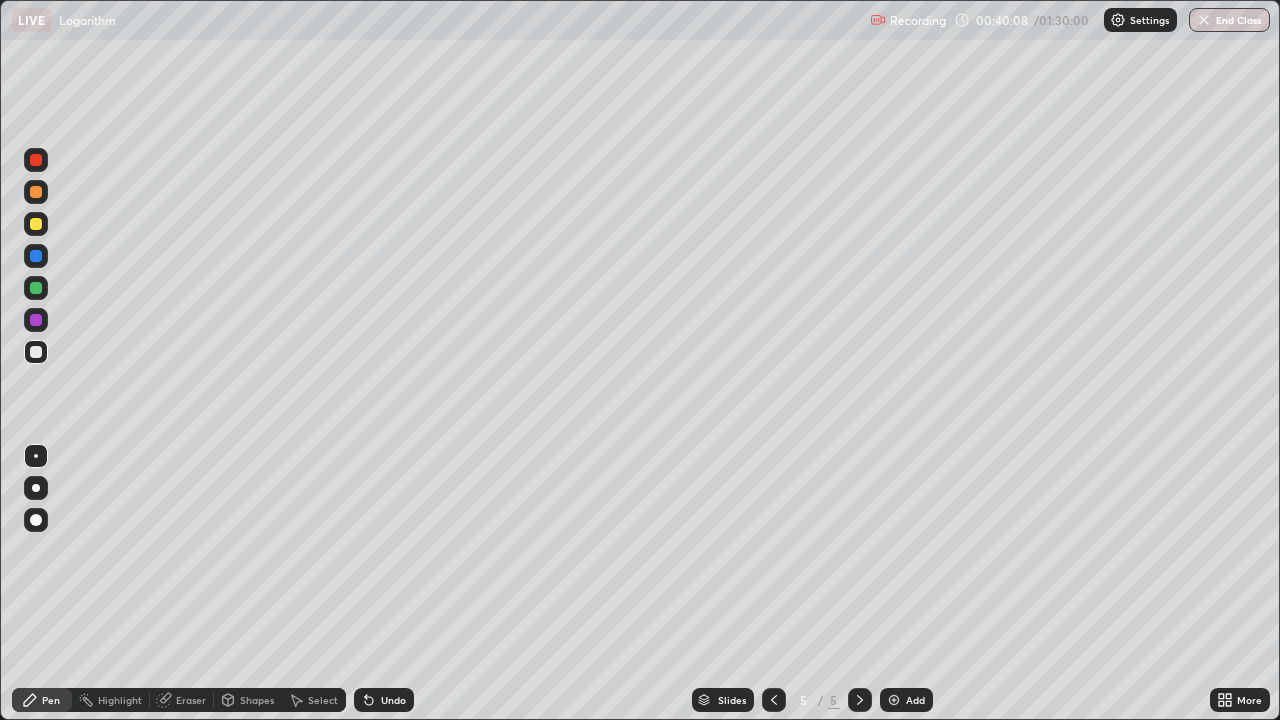 click on "Undo" at bounding box center (393, 700) 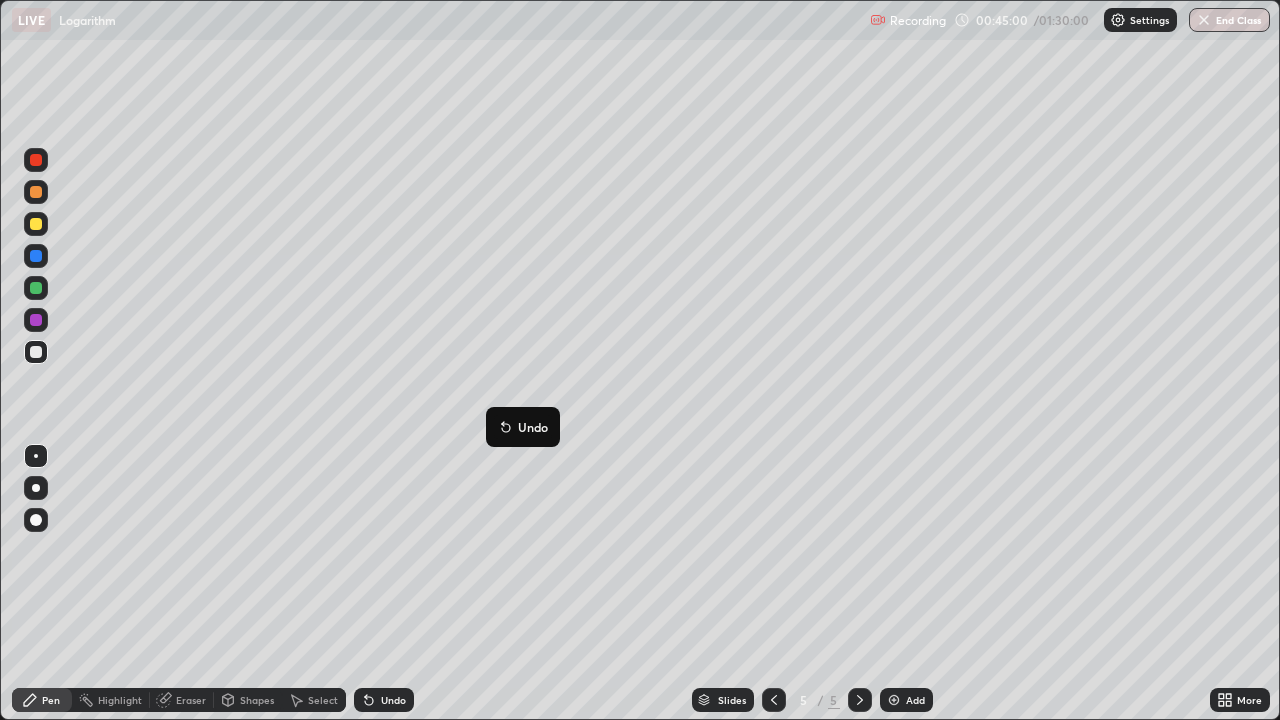 click on "Add" at bounding box center [915, 700] 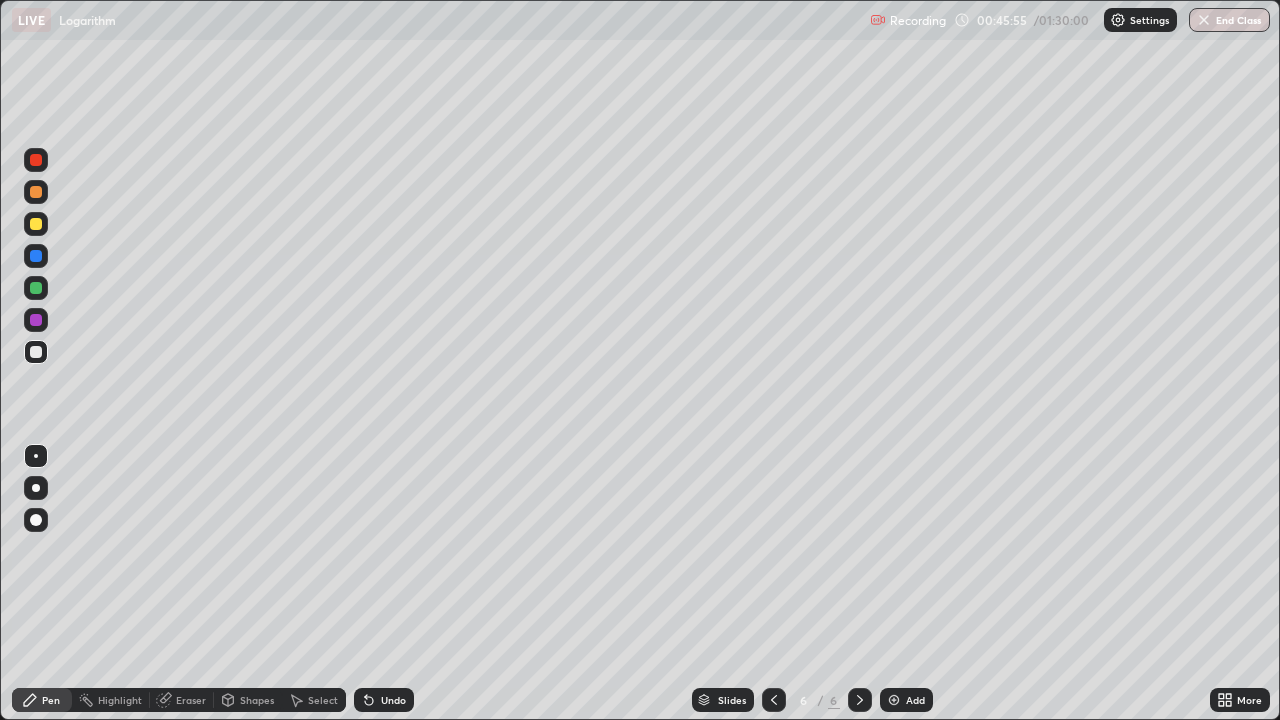 click at bounding box center [36, 288] 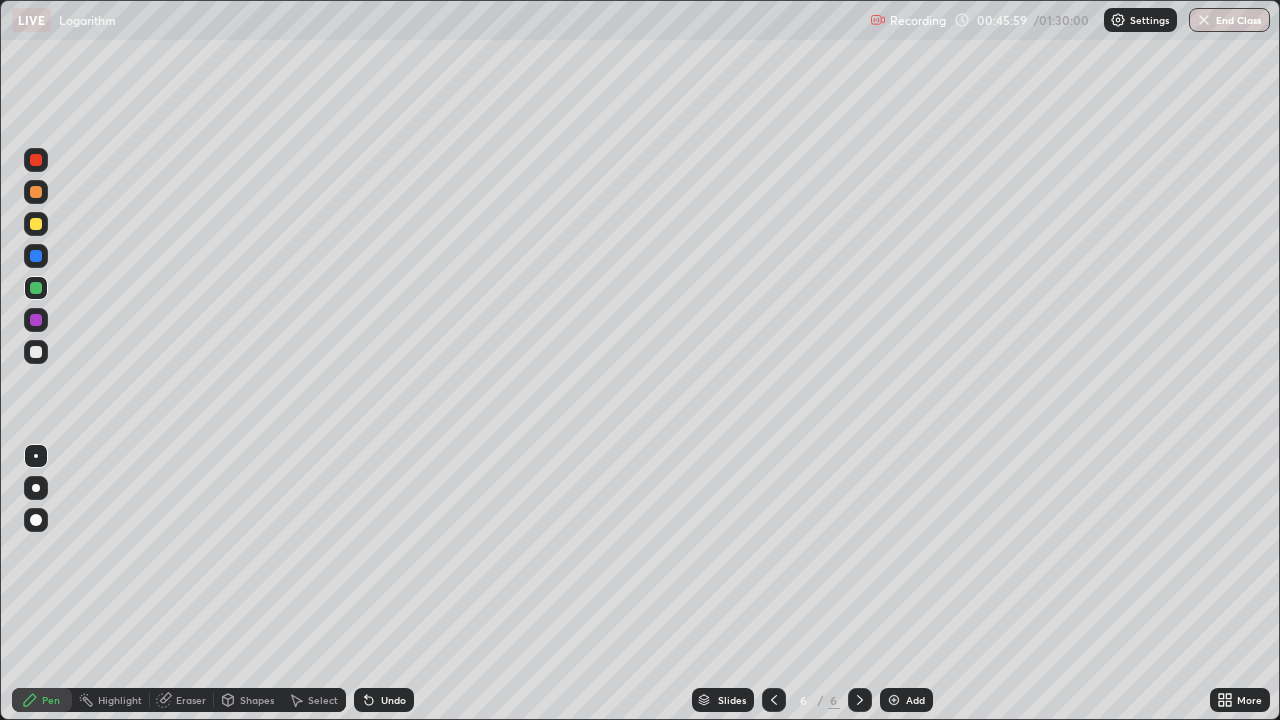 click on "Undo" at bounding box center [384, 700] 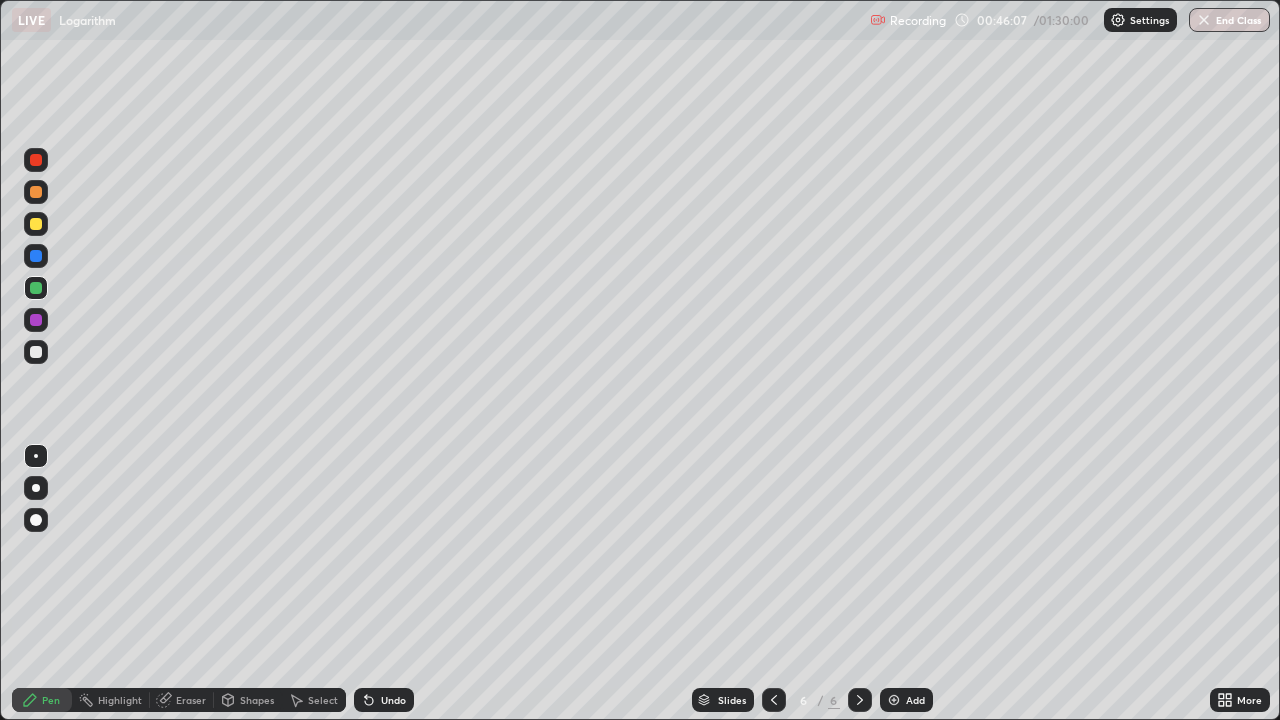 click on "Eraser" at bounding box center [191, 700] 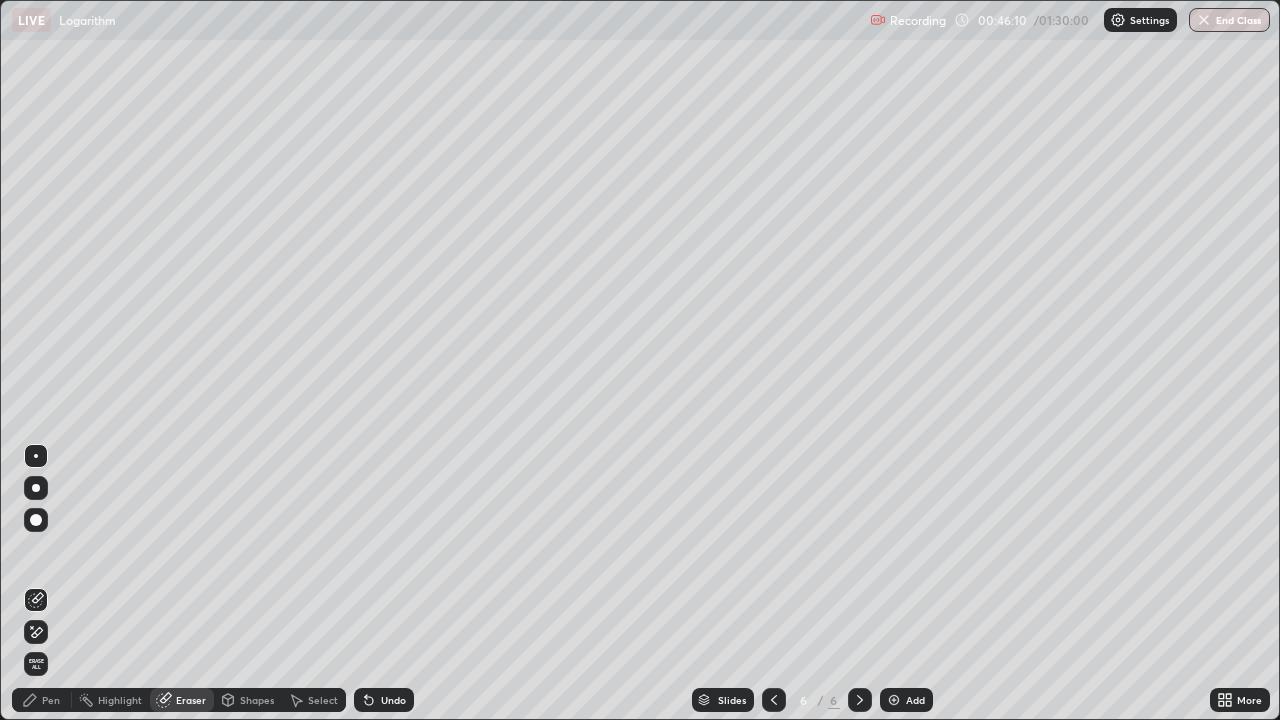 click on "Pen" at bounding box center (51, 700) 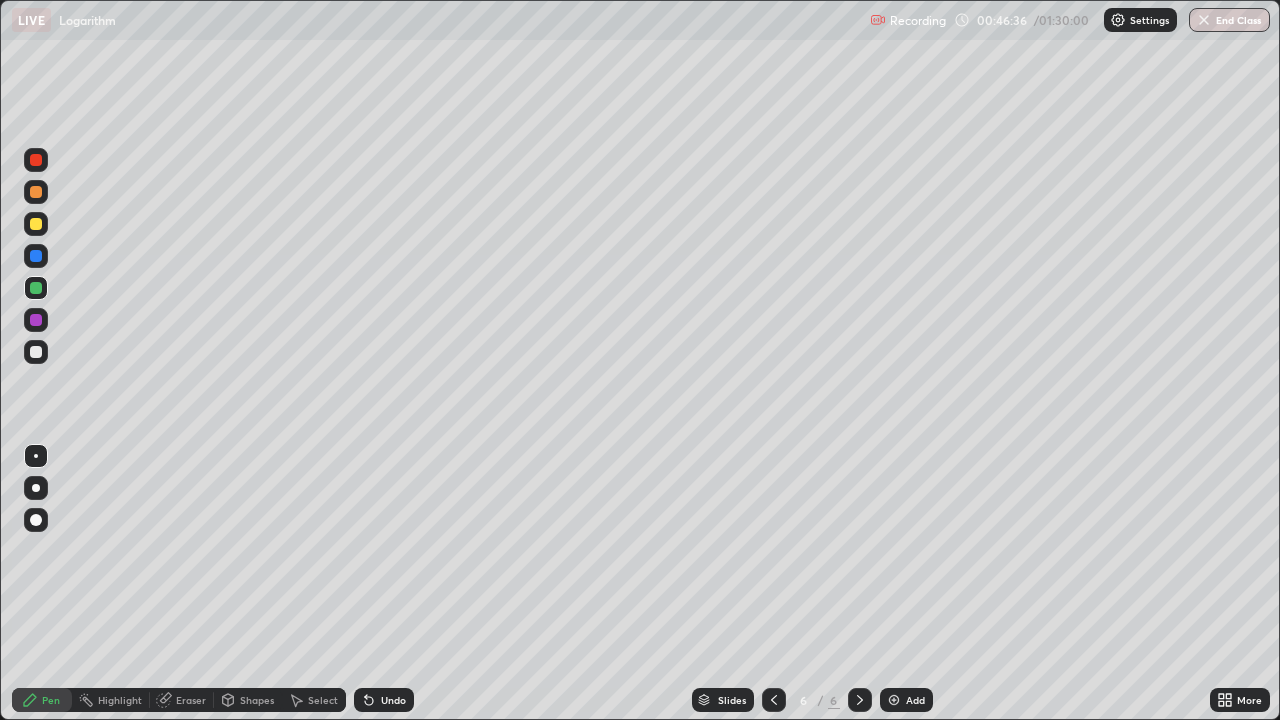 click on "Undo" at bounding box center (393, 700) 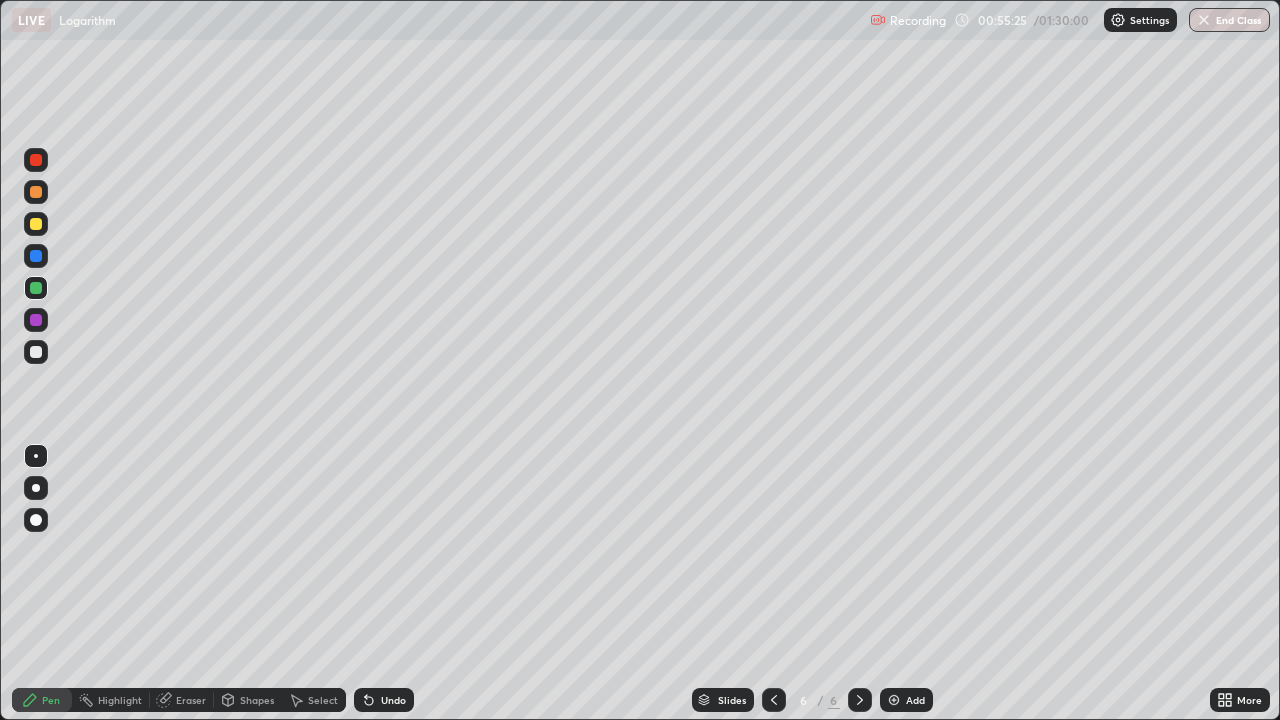 click on "Eraser" at bounding box center (191, 700) 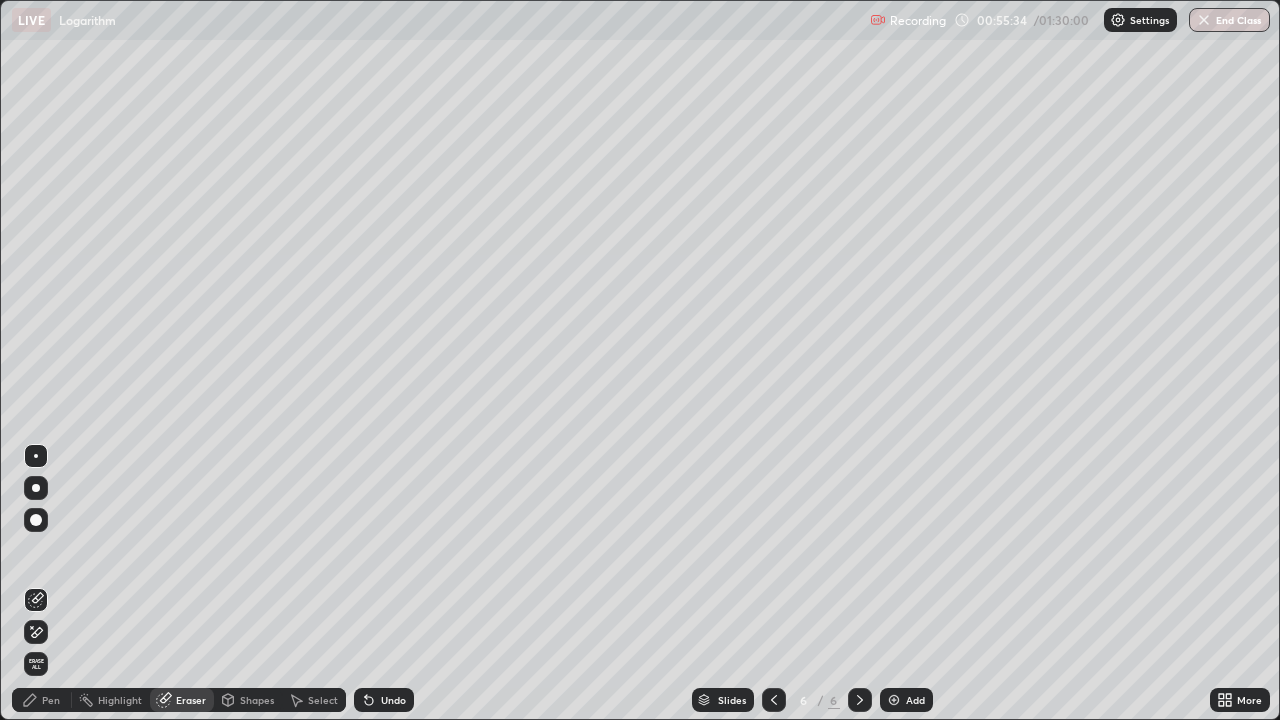 click 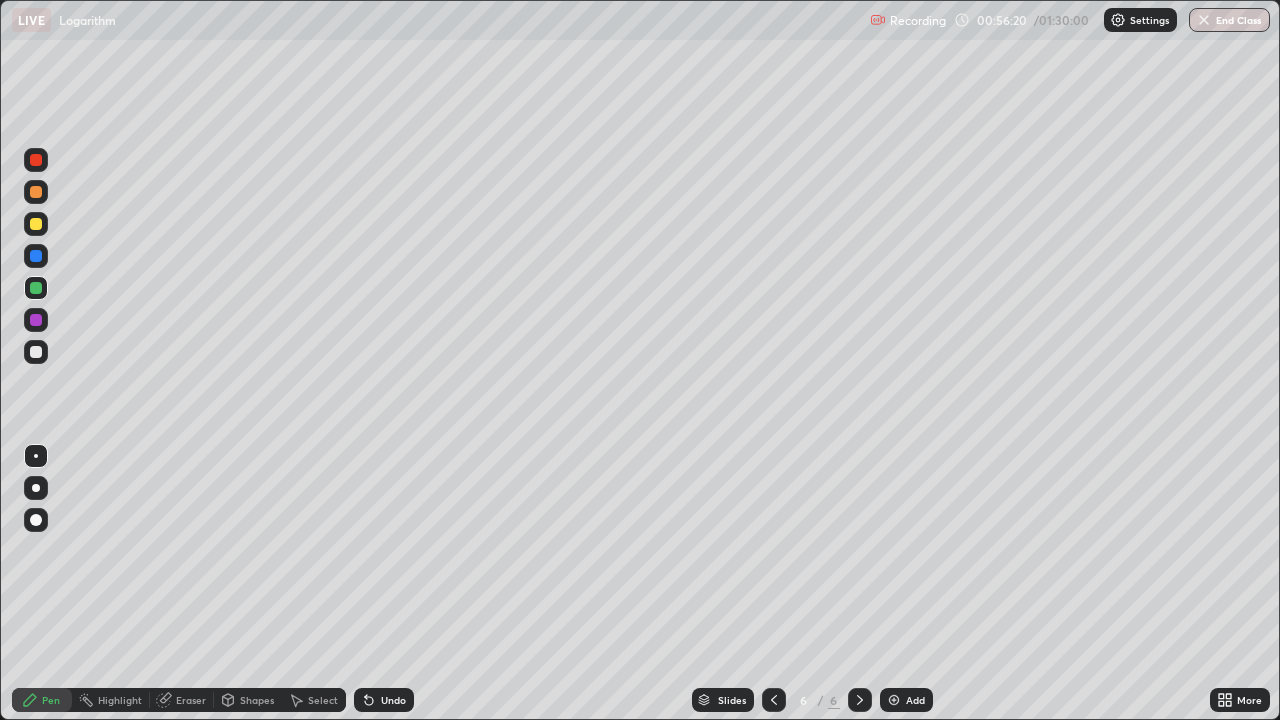 click on "Eraser" at bounding box center [191, 700] 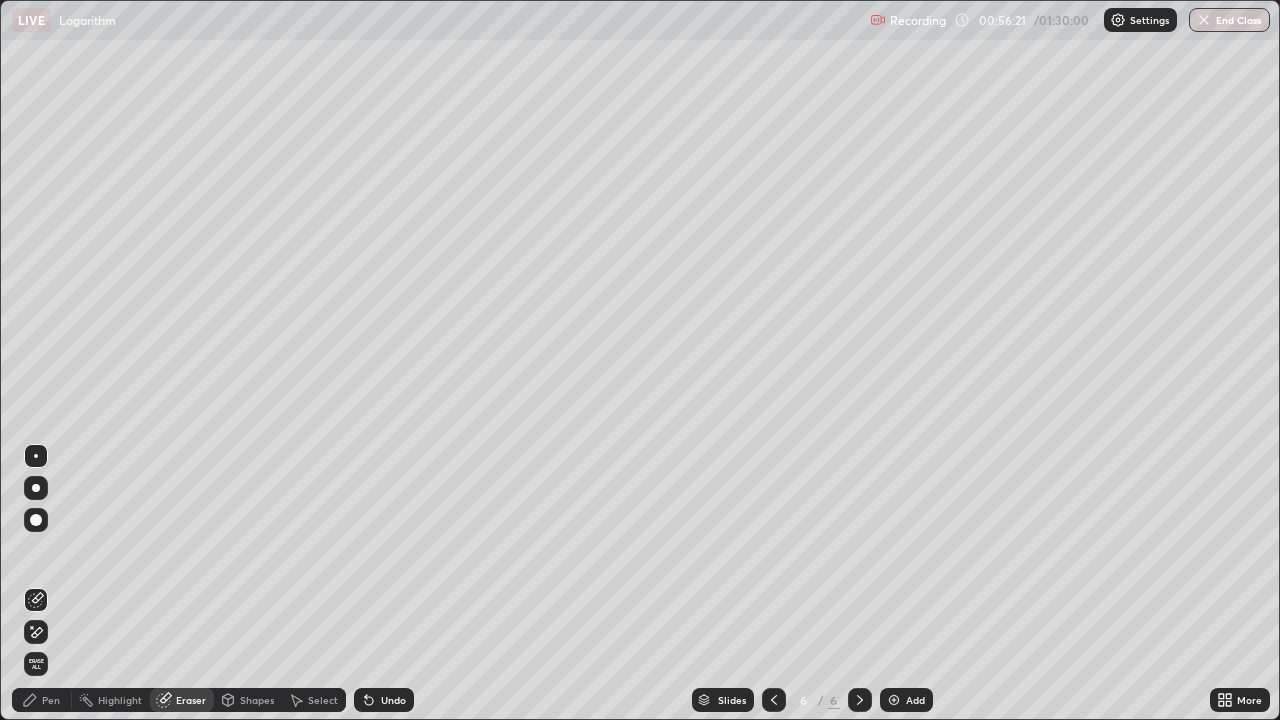 click on "Pen" at bounding box center [51, 700] 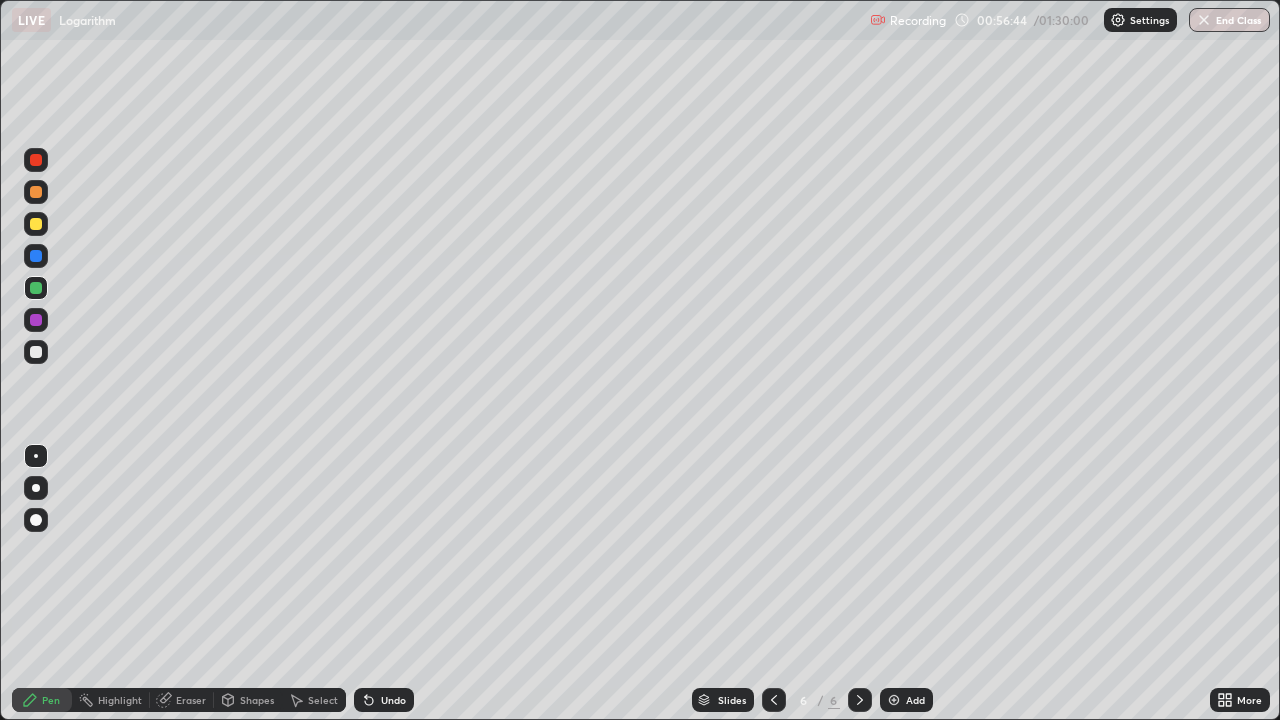 click on "Eraser" at bounding box center [191, 700] 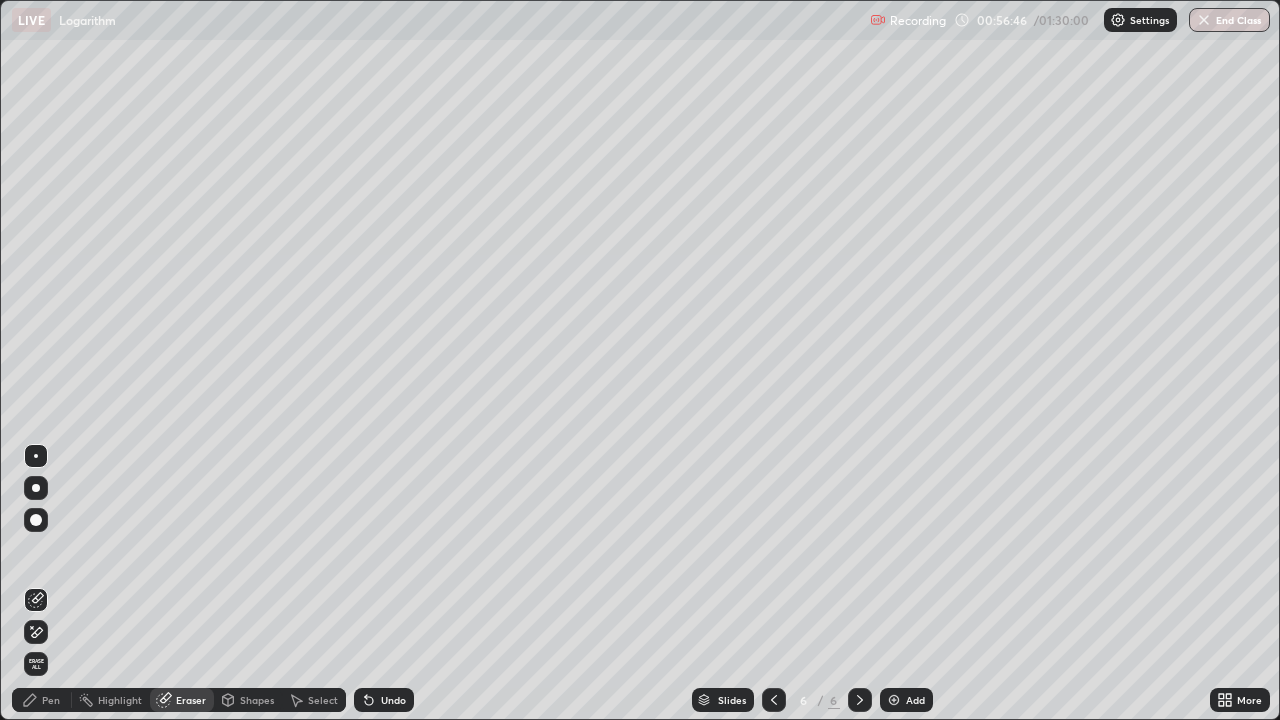click on "Pen" at bounding box center (51, 700) 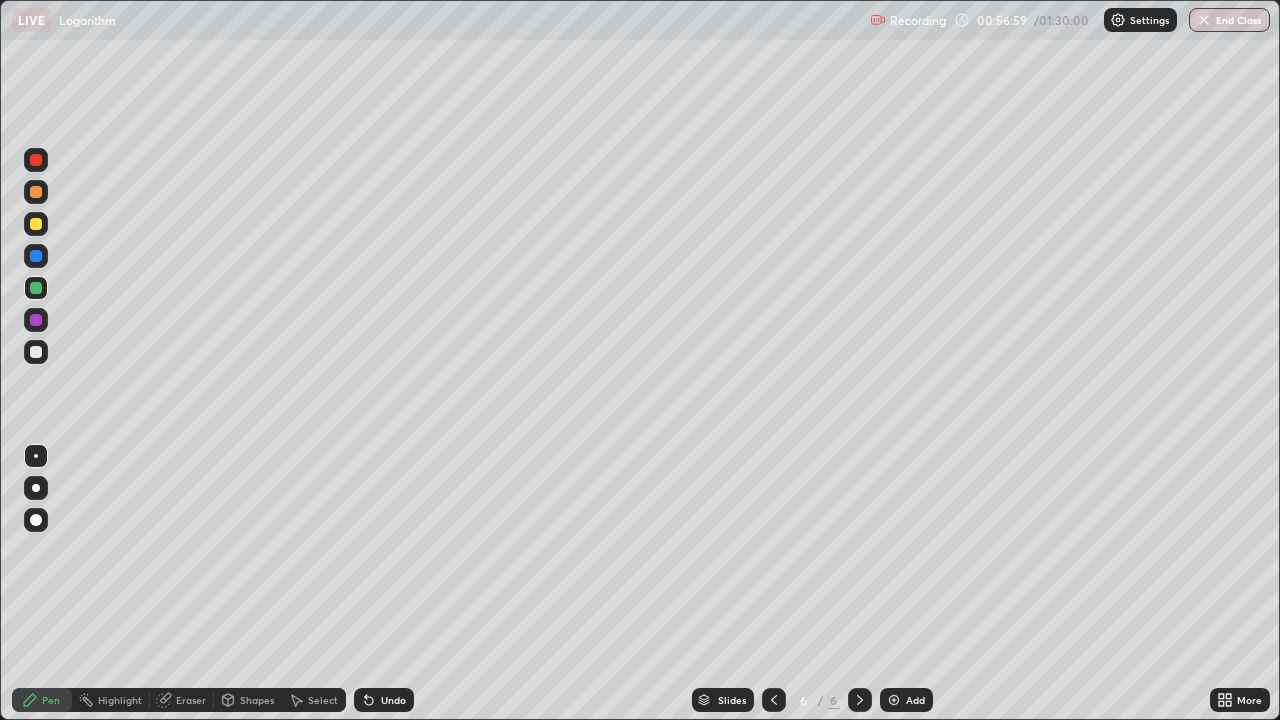 click at bounding box center [36, 352] 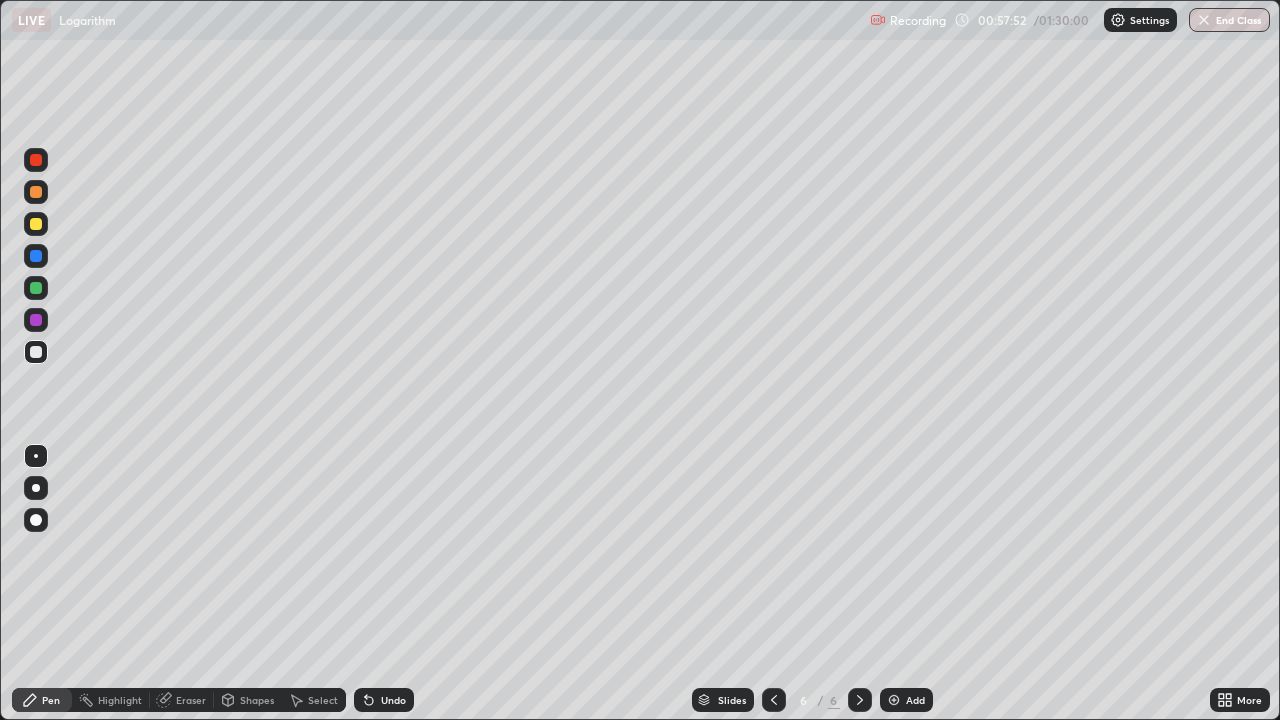 click on "Eraser" at bounding box center [191, 700] 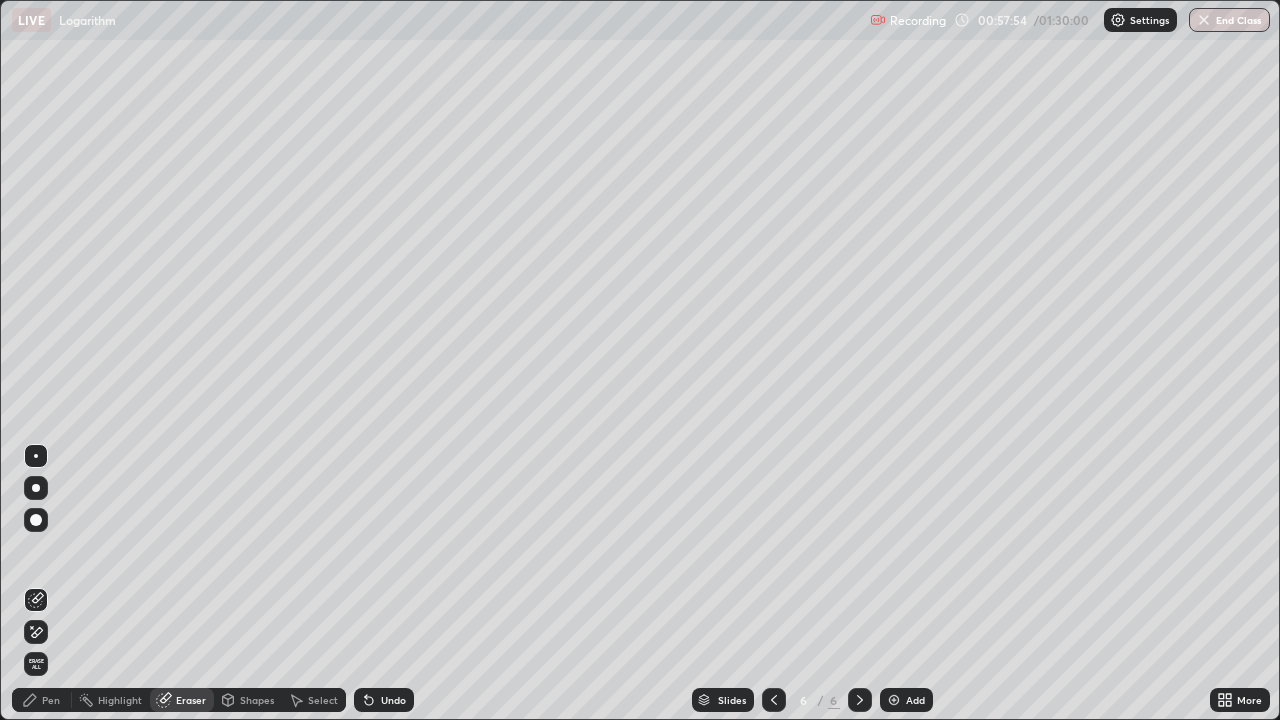 click 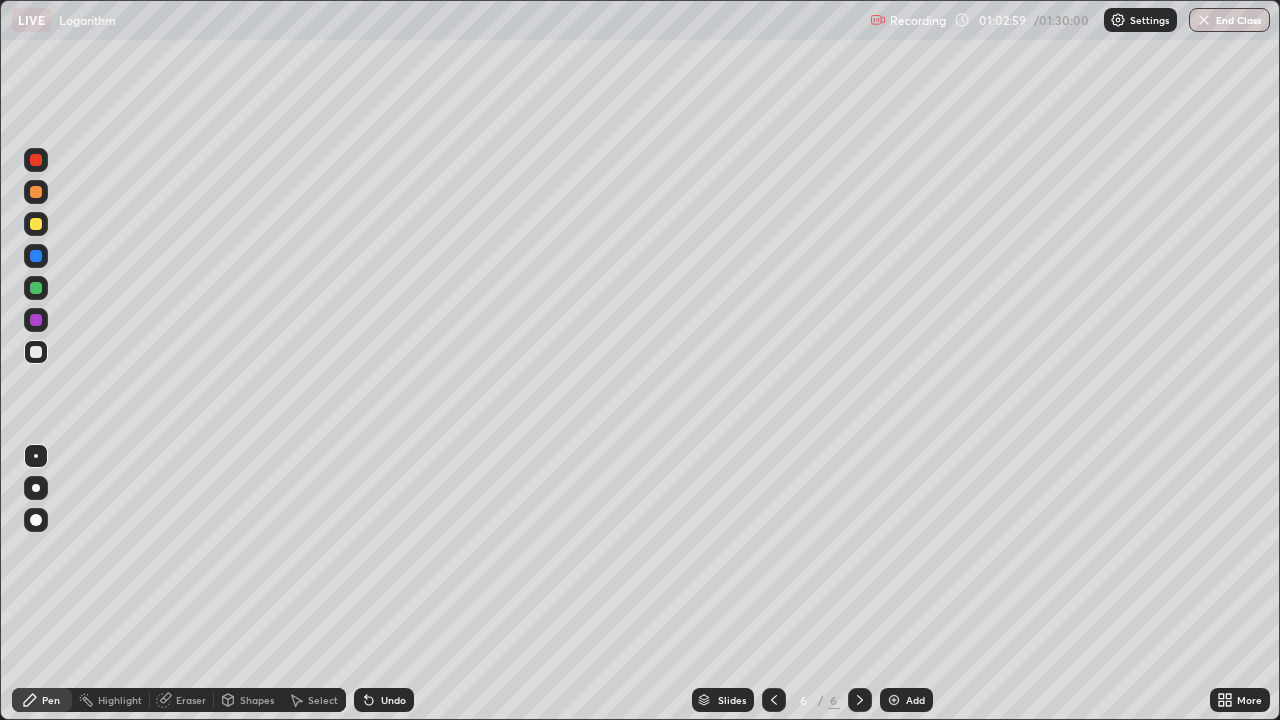 click at bounding box center (894, 700) 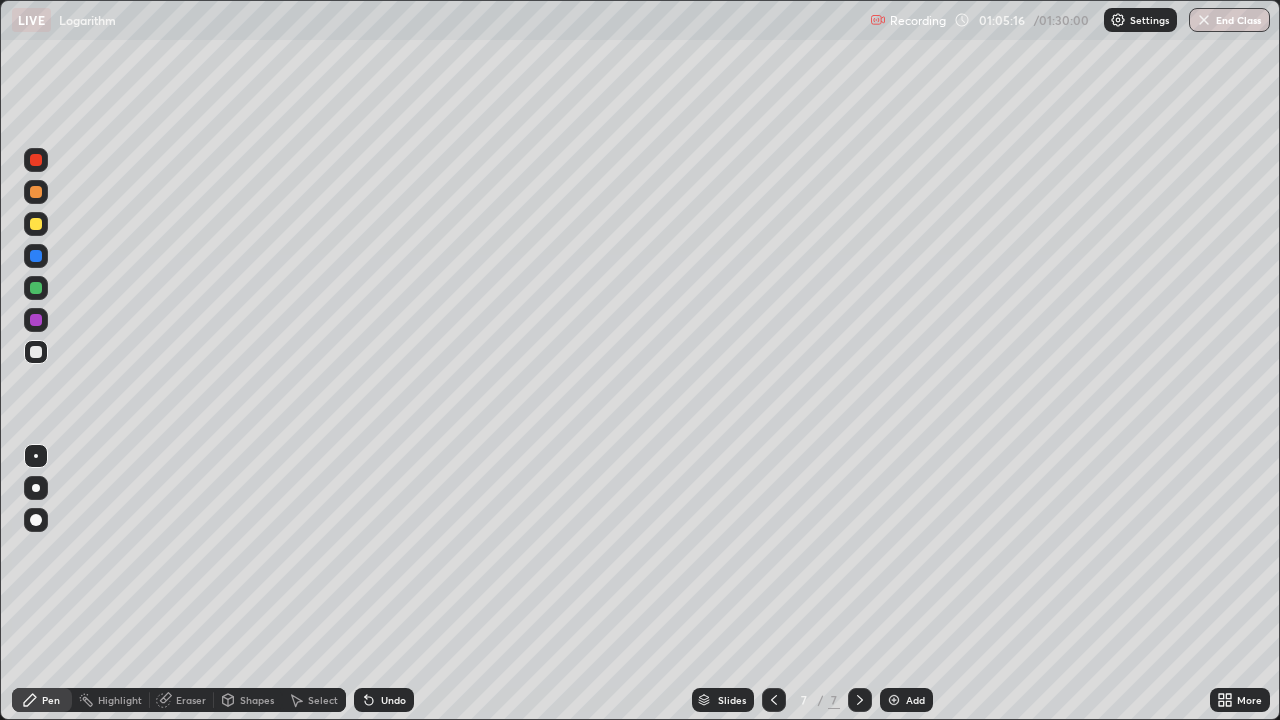click at bounding box center (36, 224) 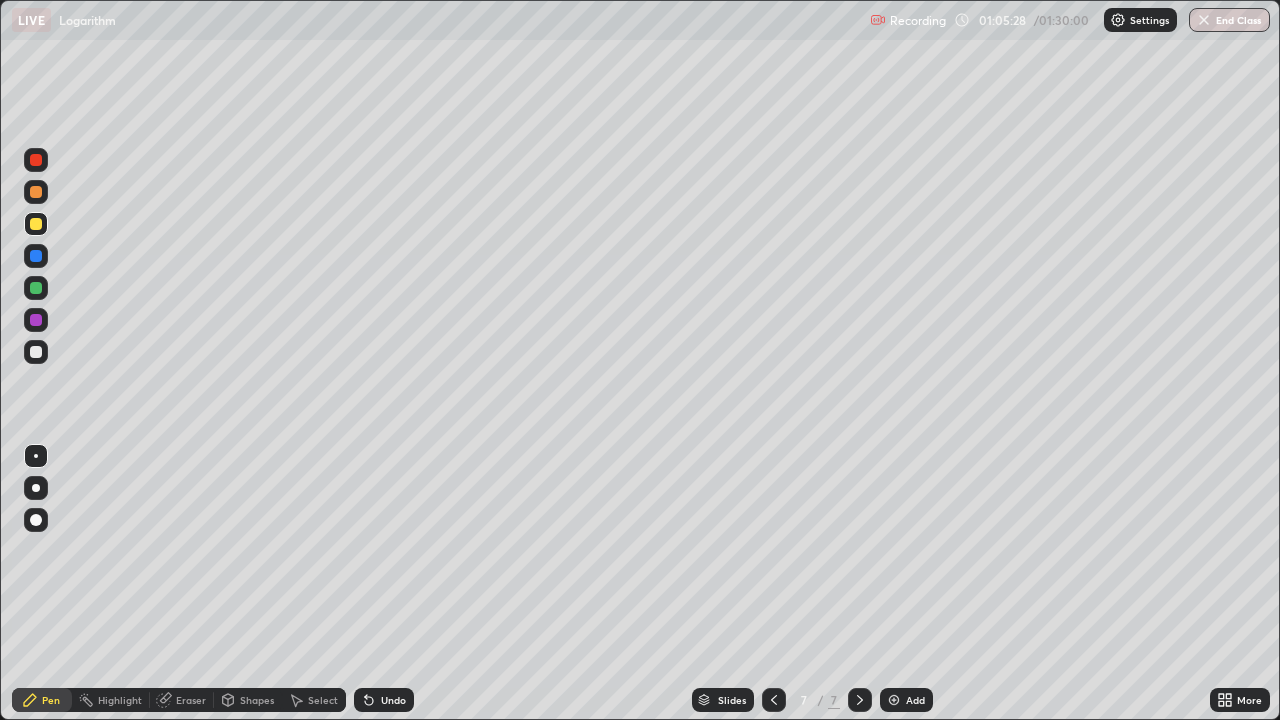 click on "Undo" at bounding box center (384, 700) 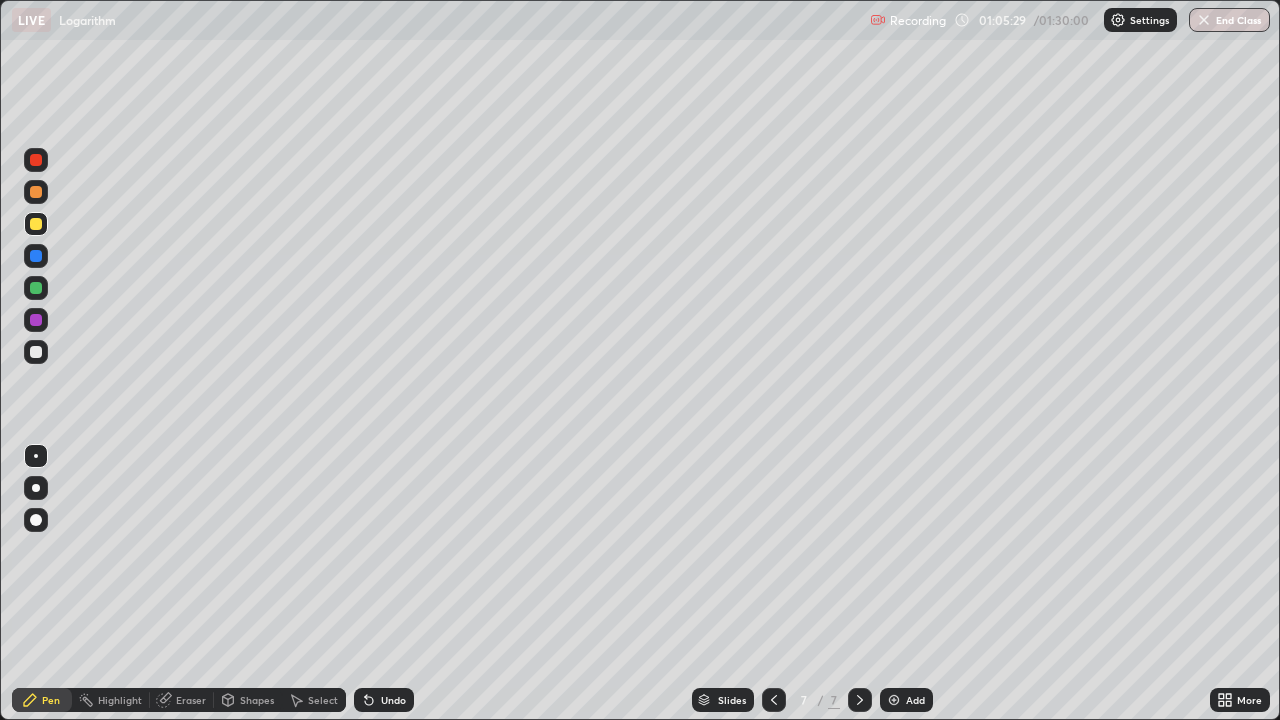 click on "Undo" at bounding box center [384, 700] 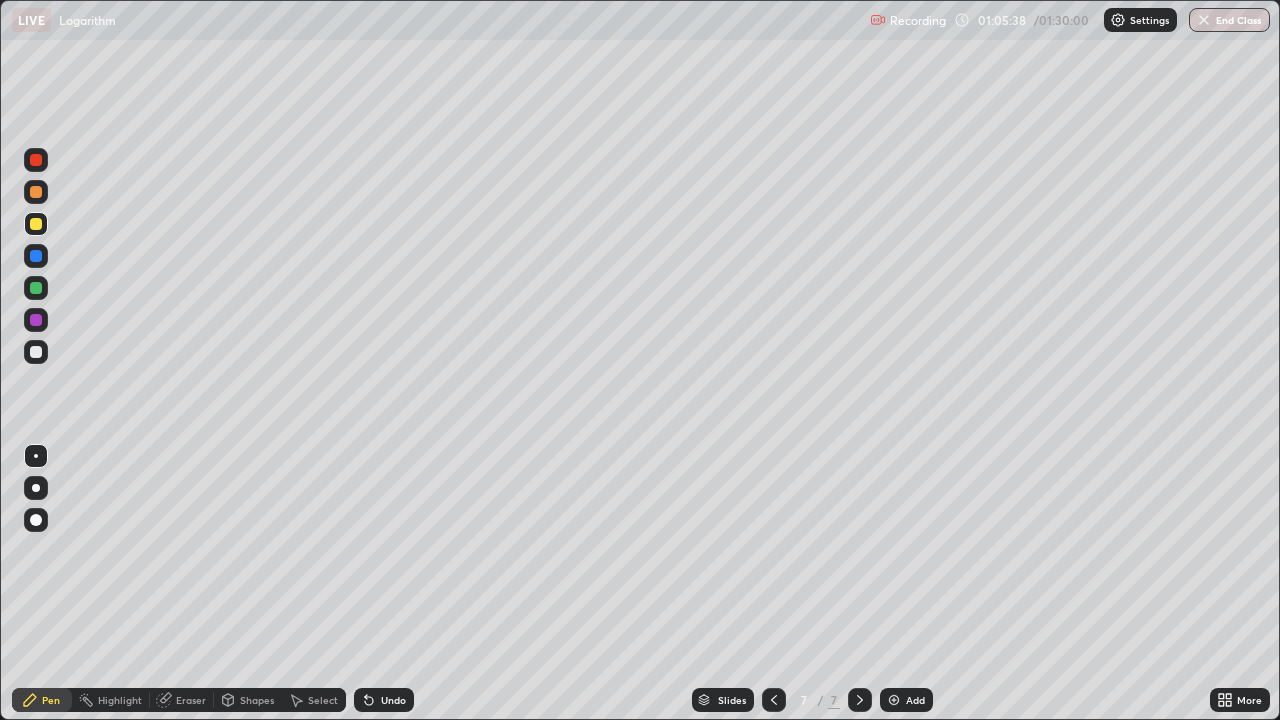 click on "Undo" at bounding box center (384, 700) 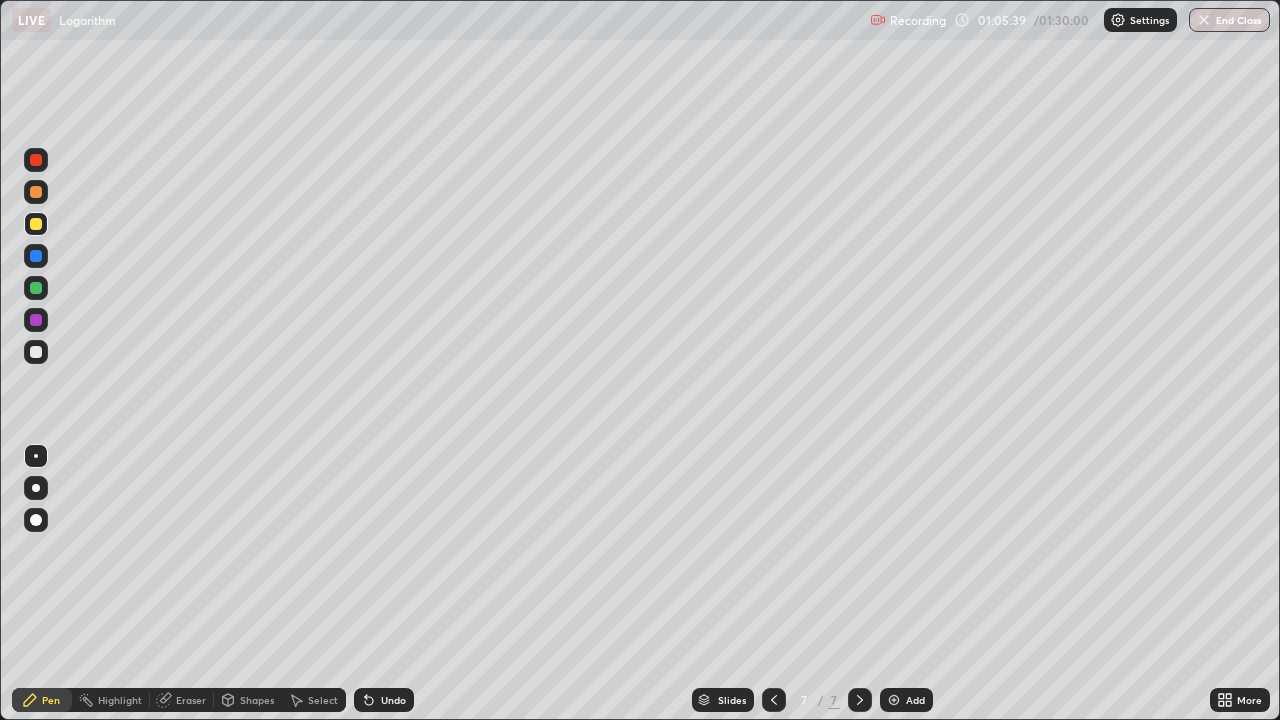 click on "Undo" at bounding box center [393, 700] 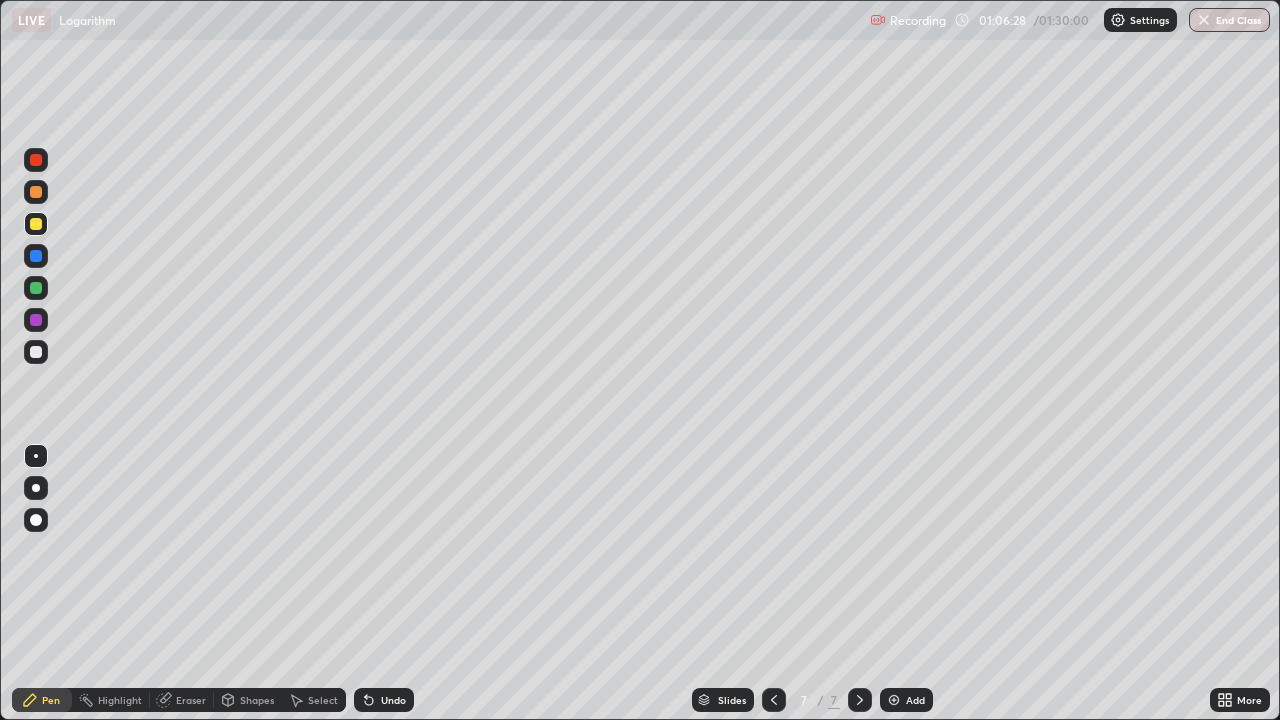 click at bounding box center [36, 352] 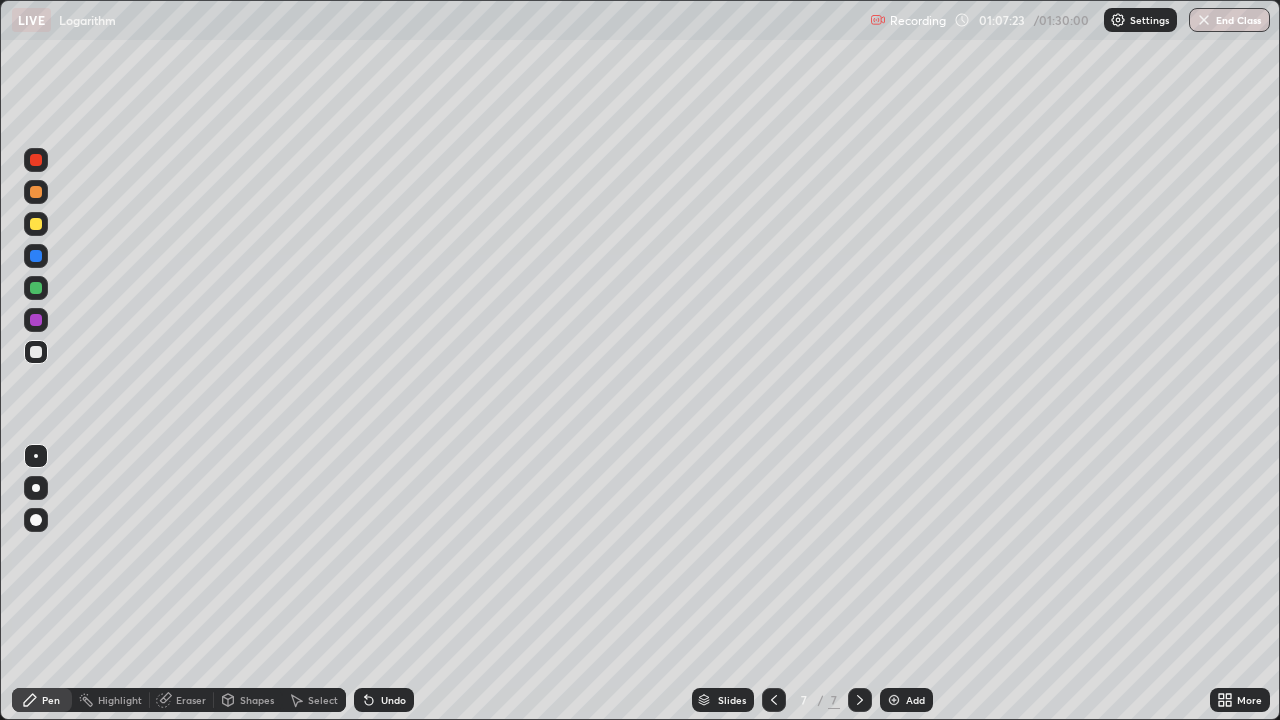 click 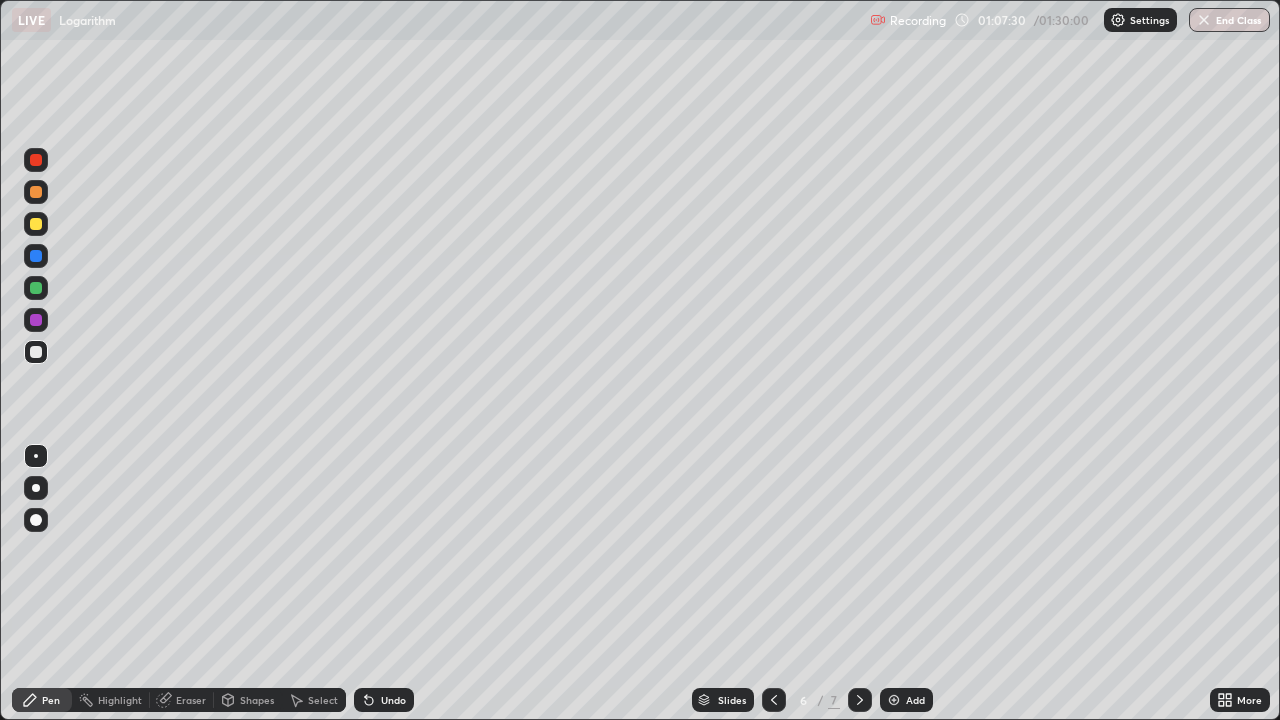 click 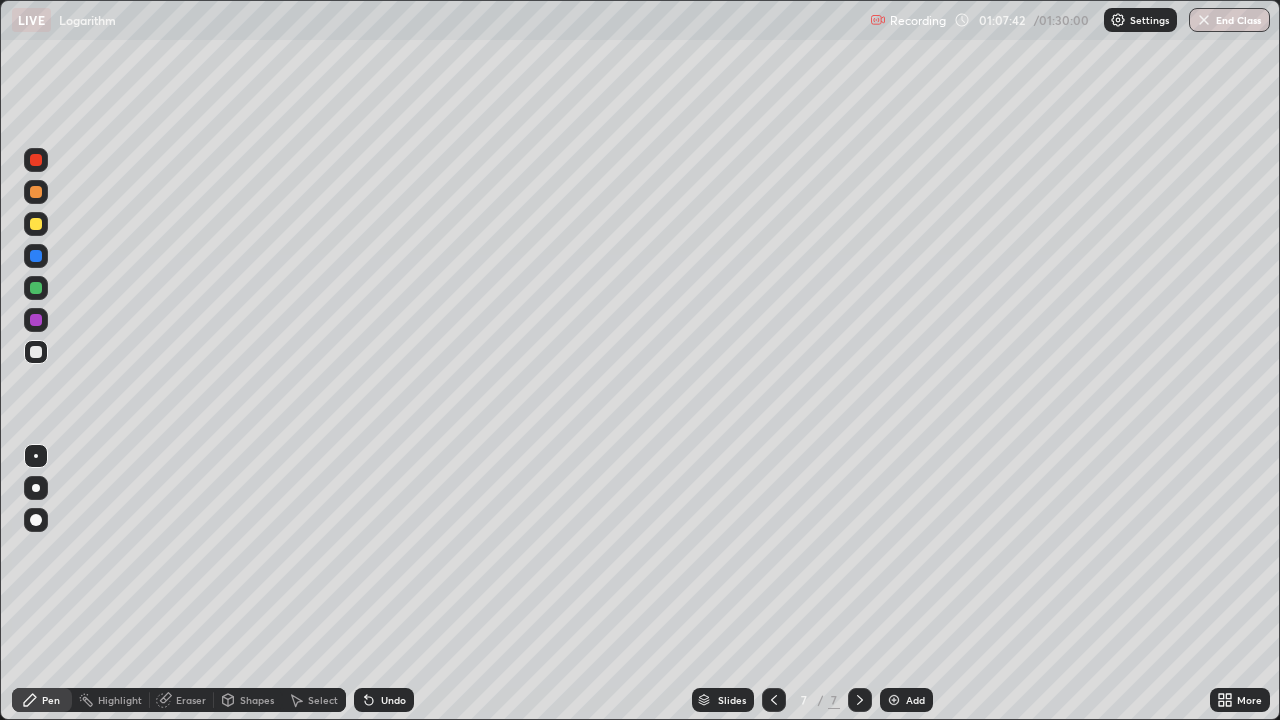 click on "Undo" at bounding box center [393, 700] 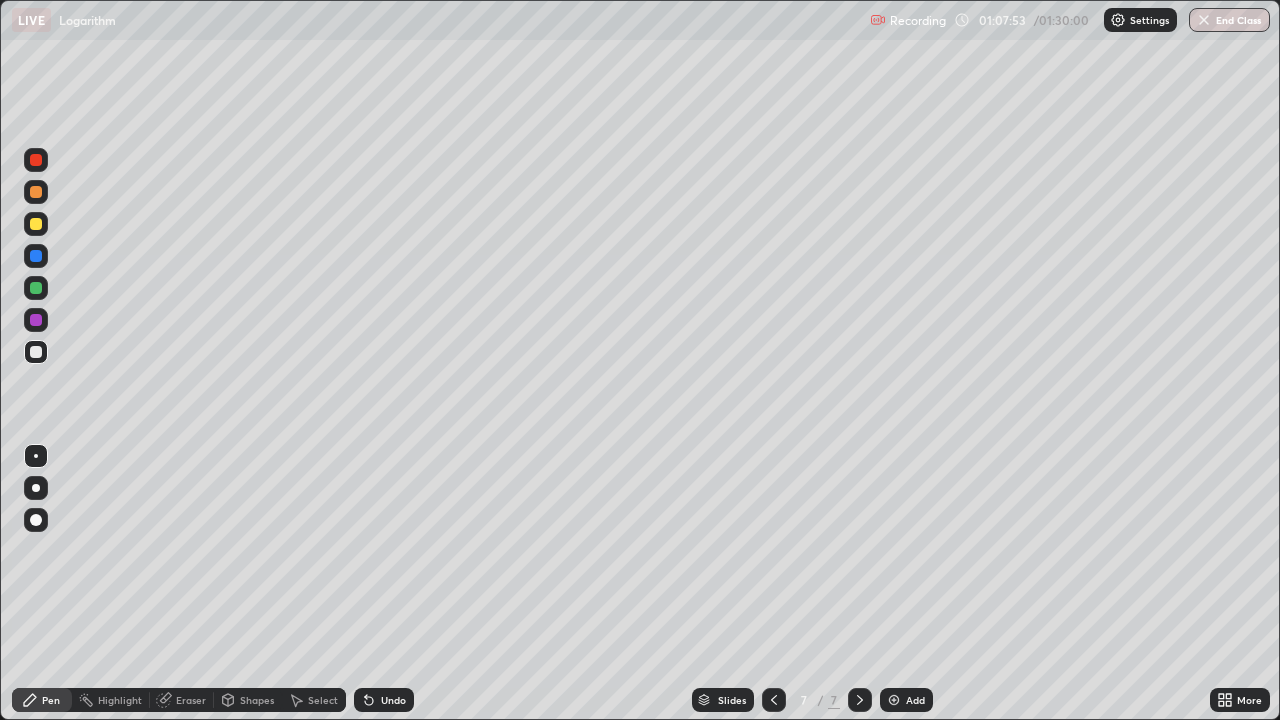 click on "Eraser" at bounding box center (182, 700) 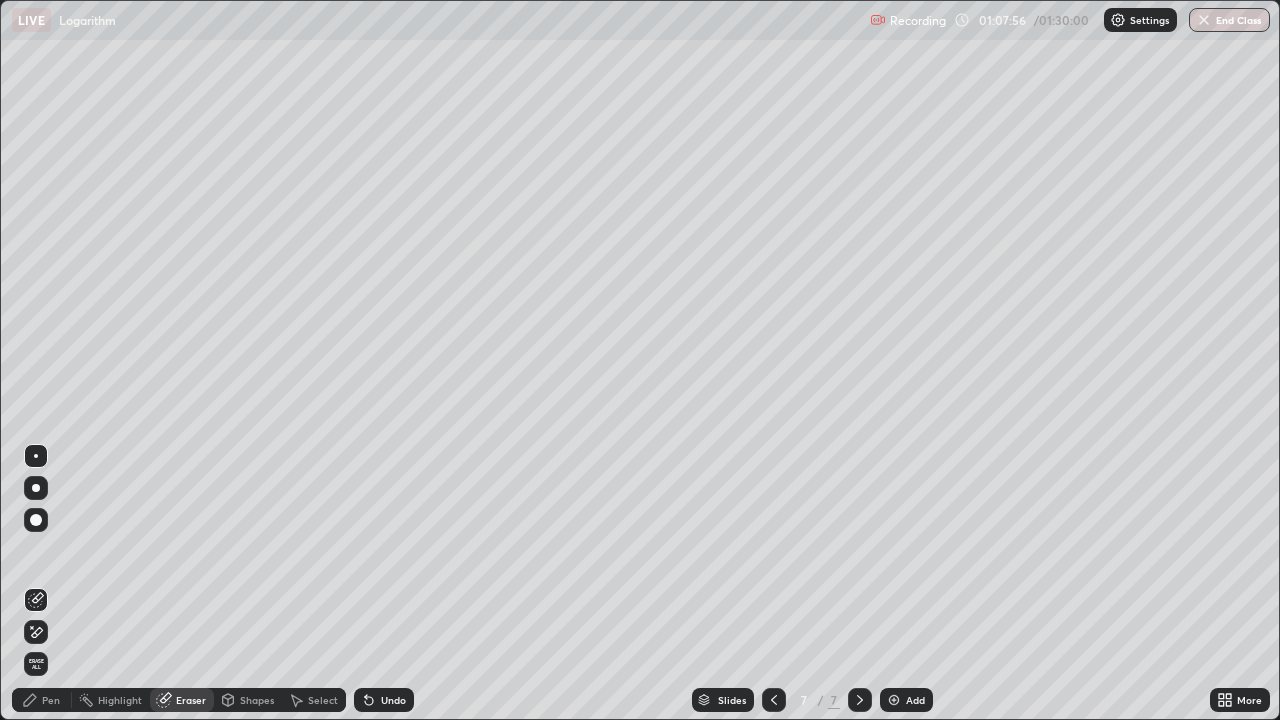 click on "Pen" at bounding box center [51, 700] 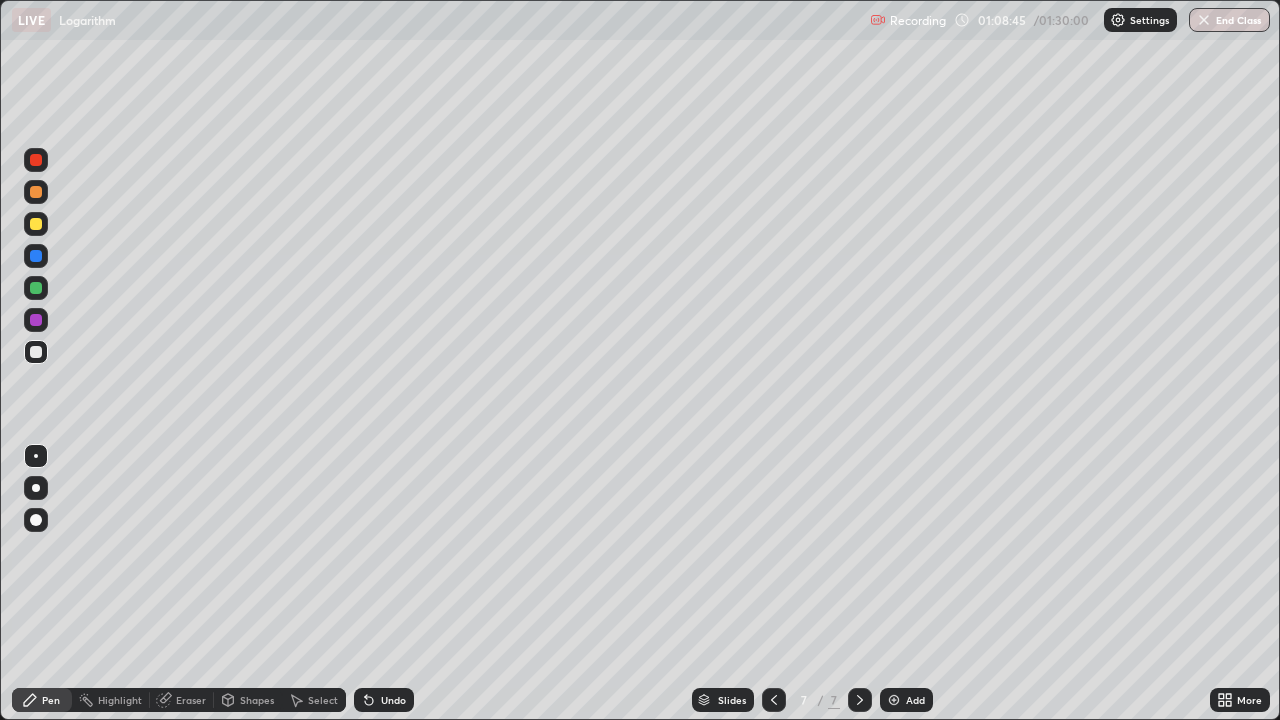 click on "Eraser" at bounding box center (191, 700) 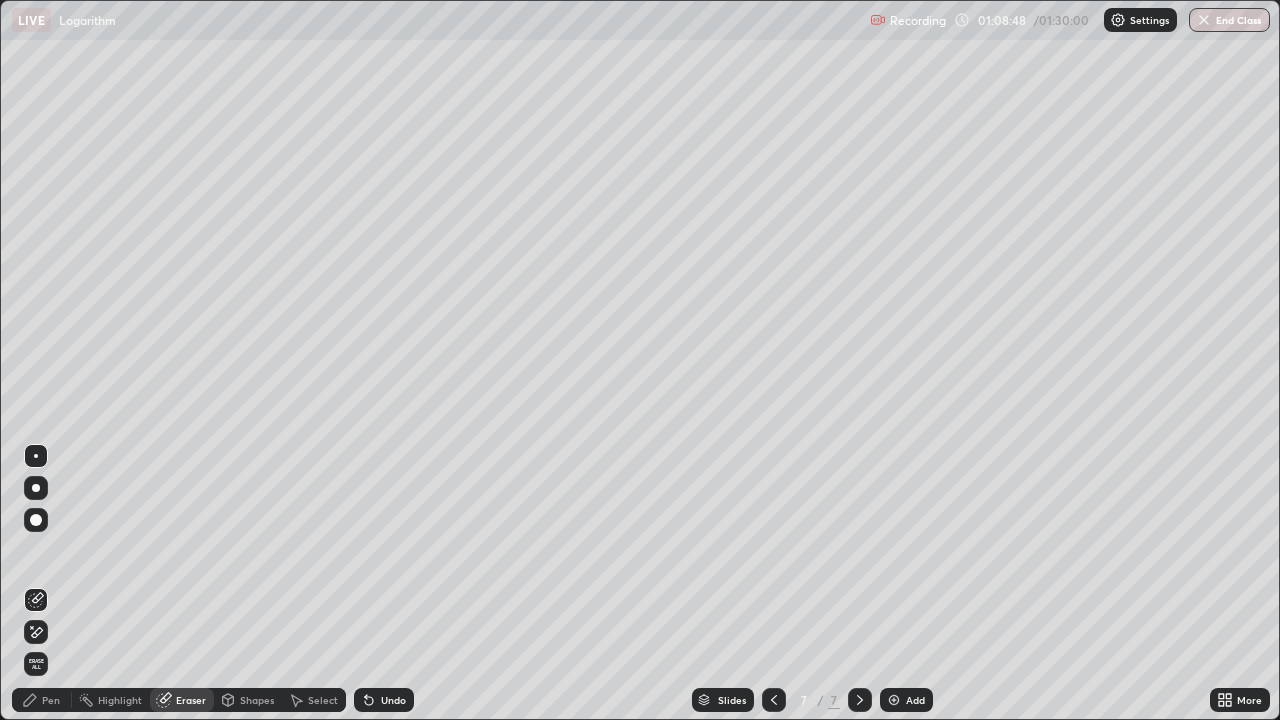 click on "Pen" at bounding box center [51, 700] 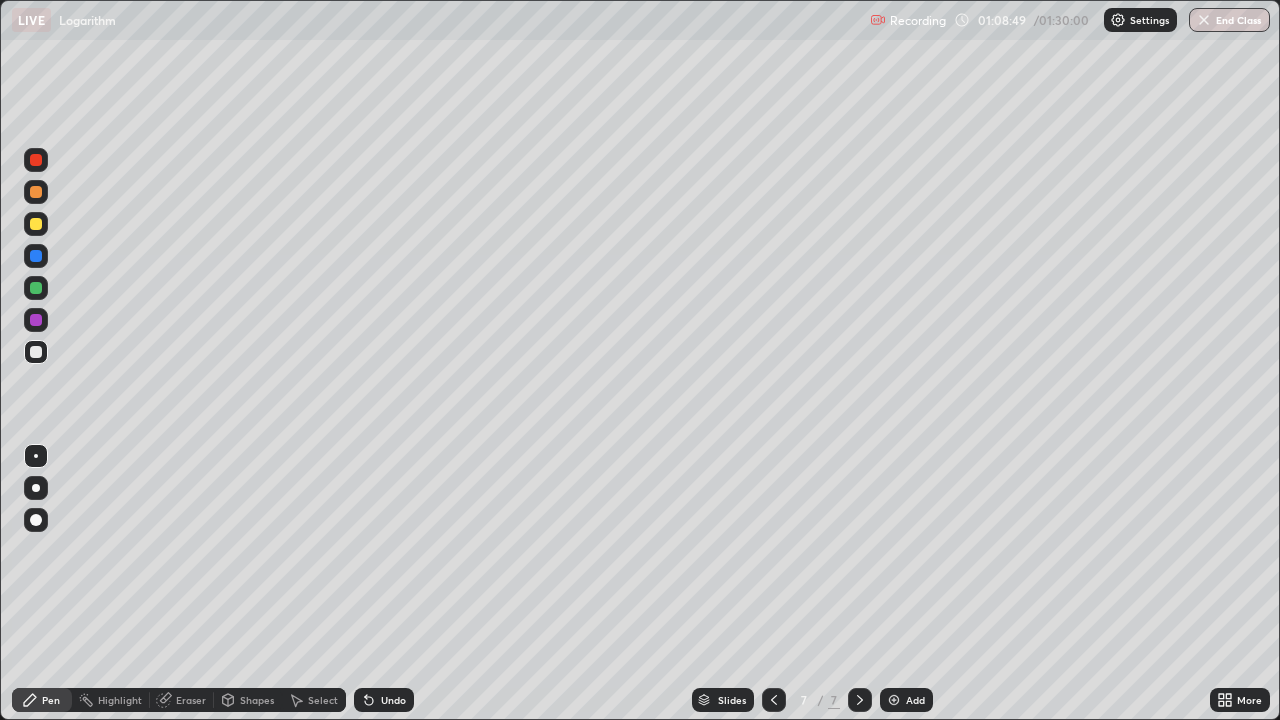 click at bounding box center (36, 192) 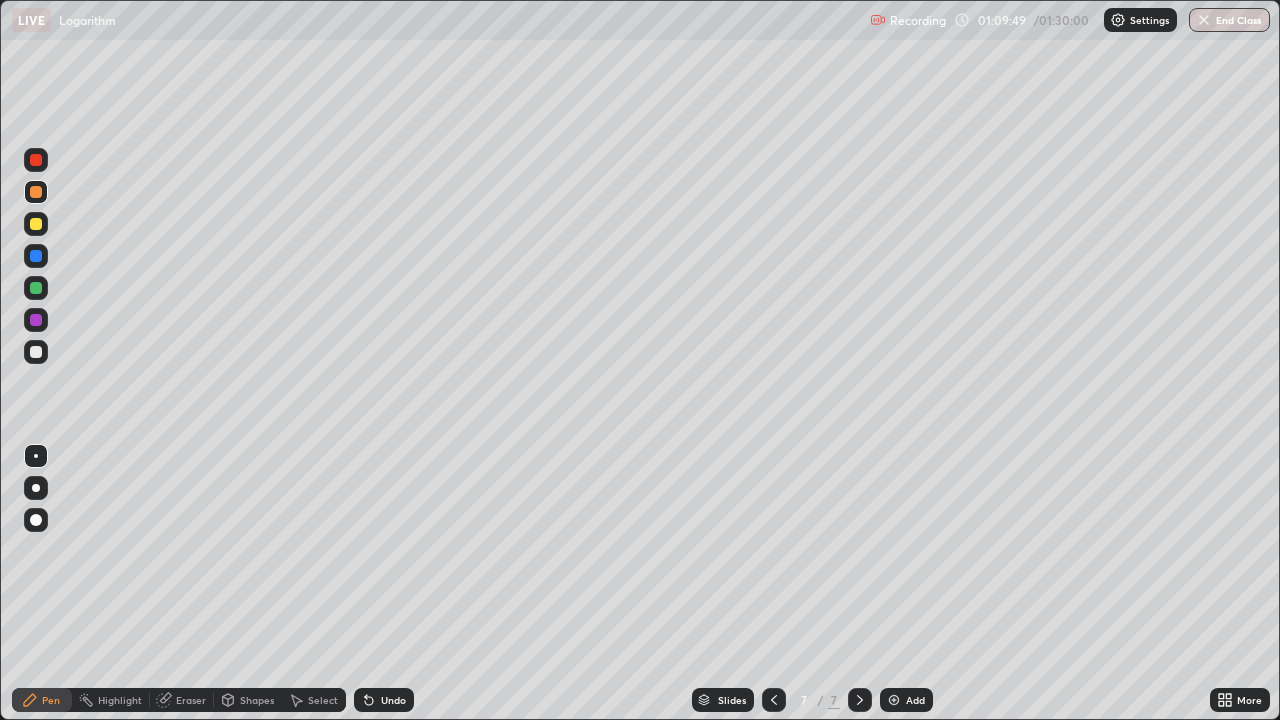 click on "Add" at bounding box center [906, 700] 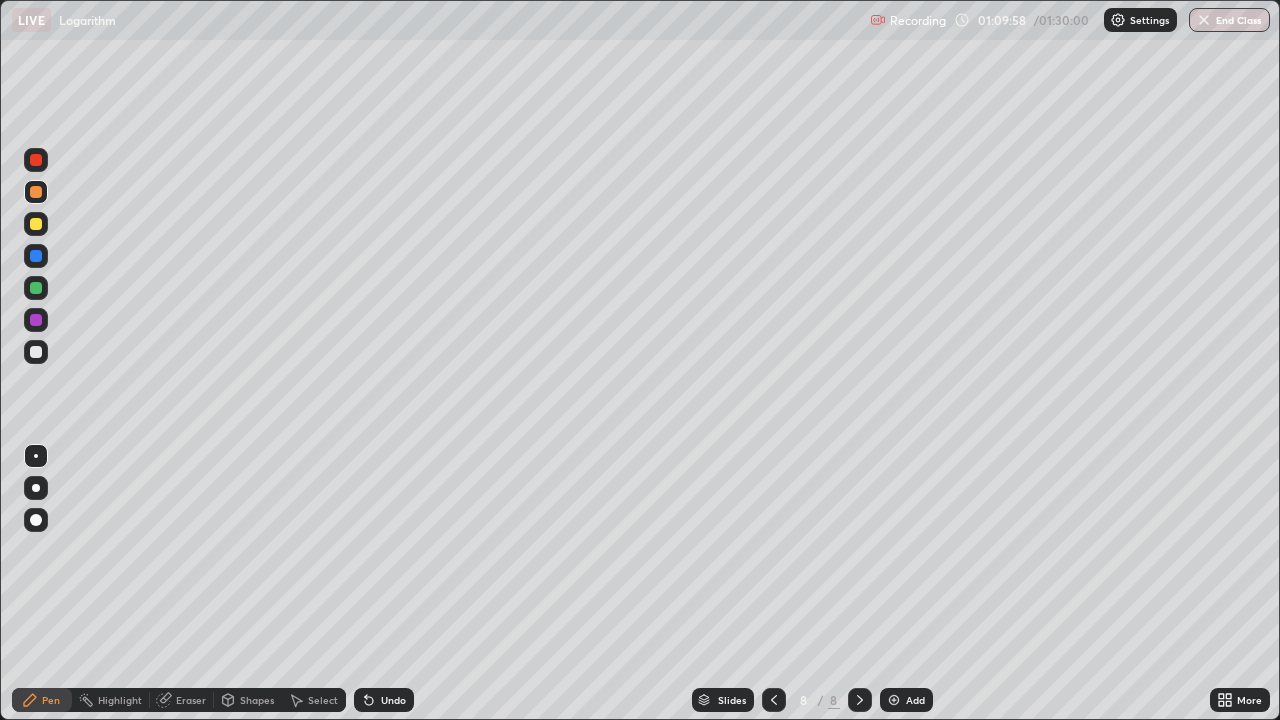 click 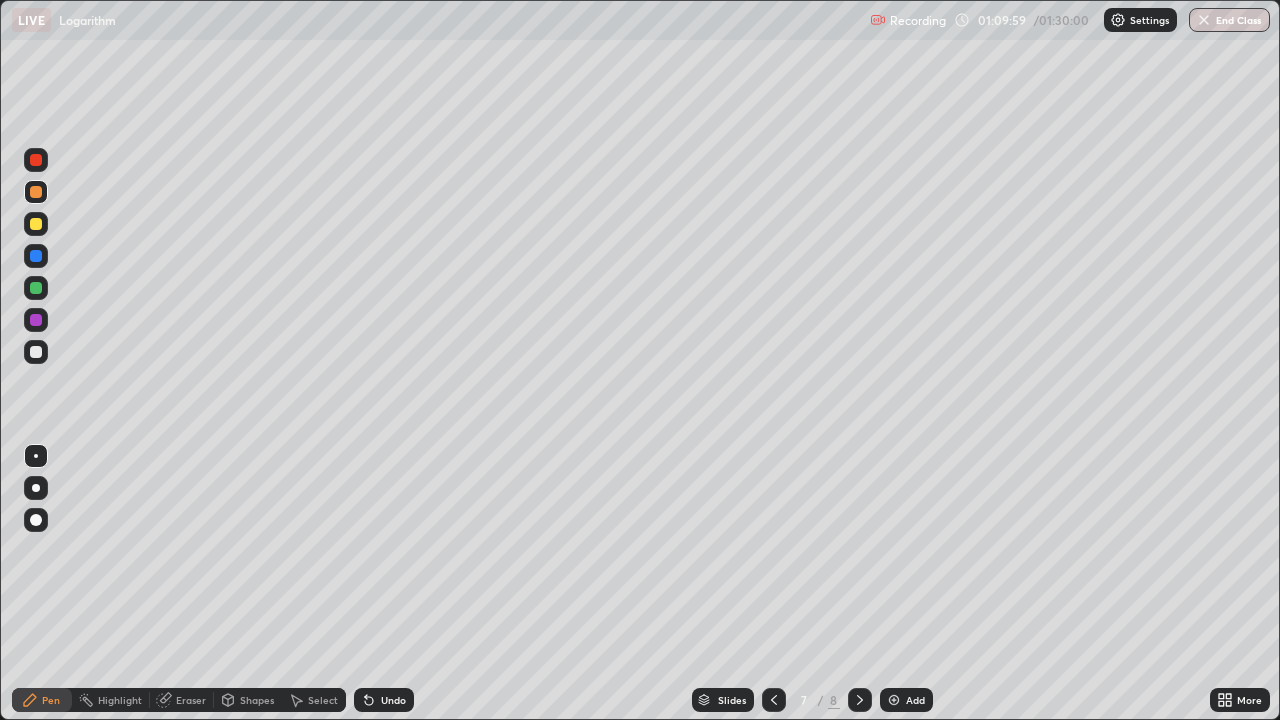 click 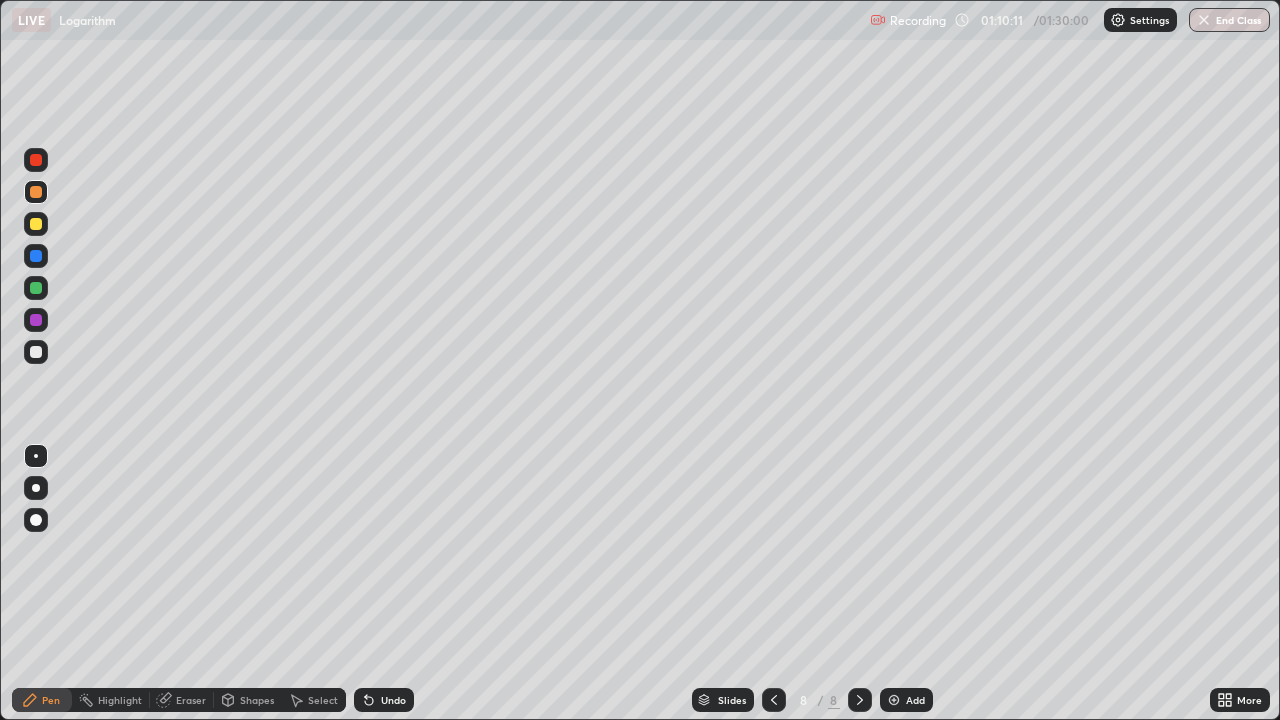 click at bounding box center (36, 352) 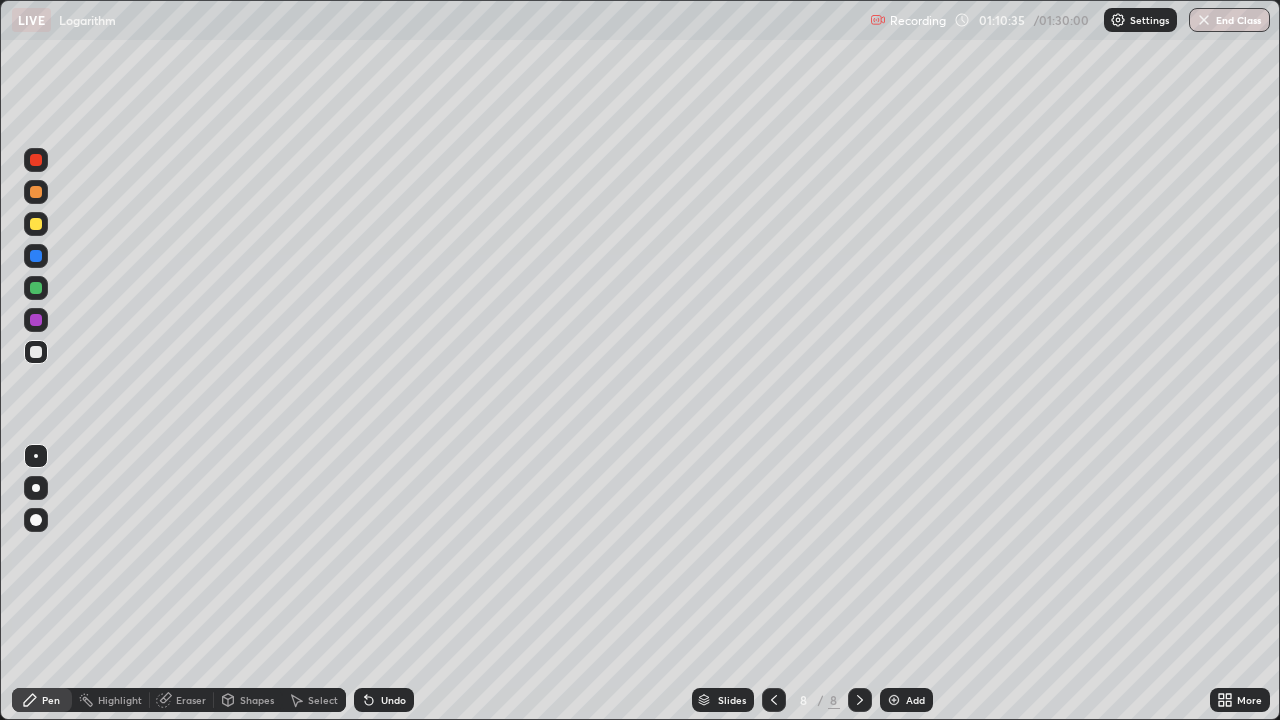 click 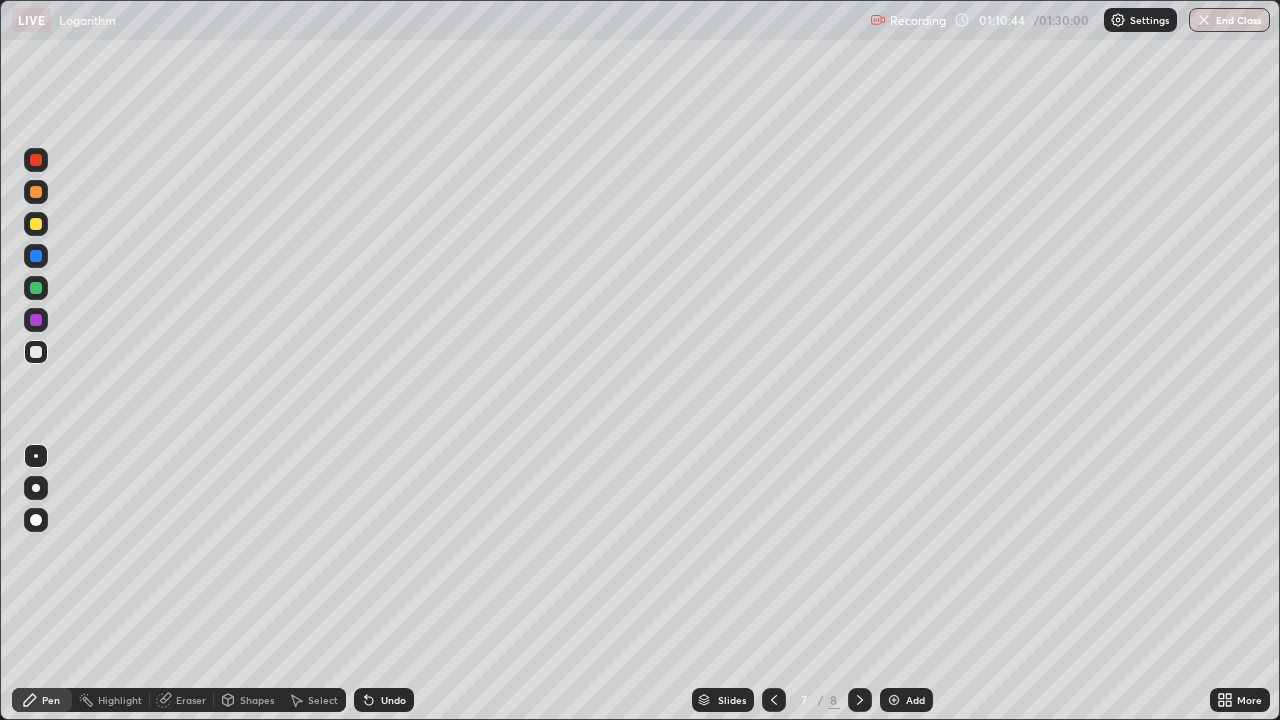 click 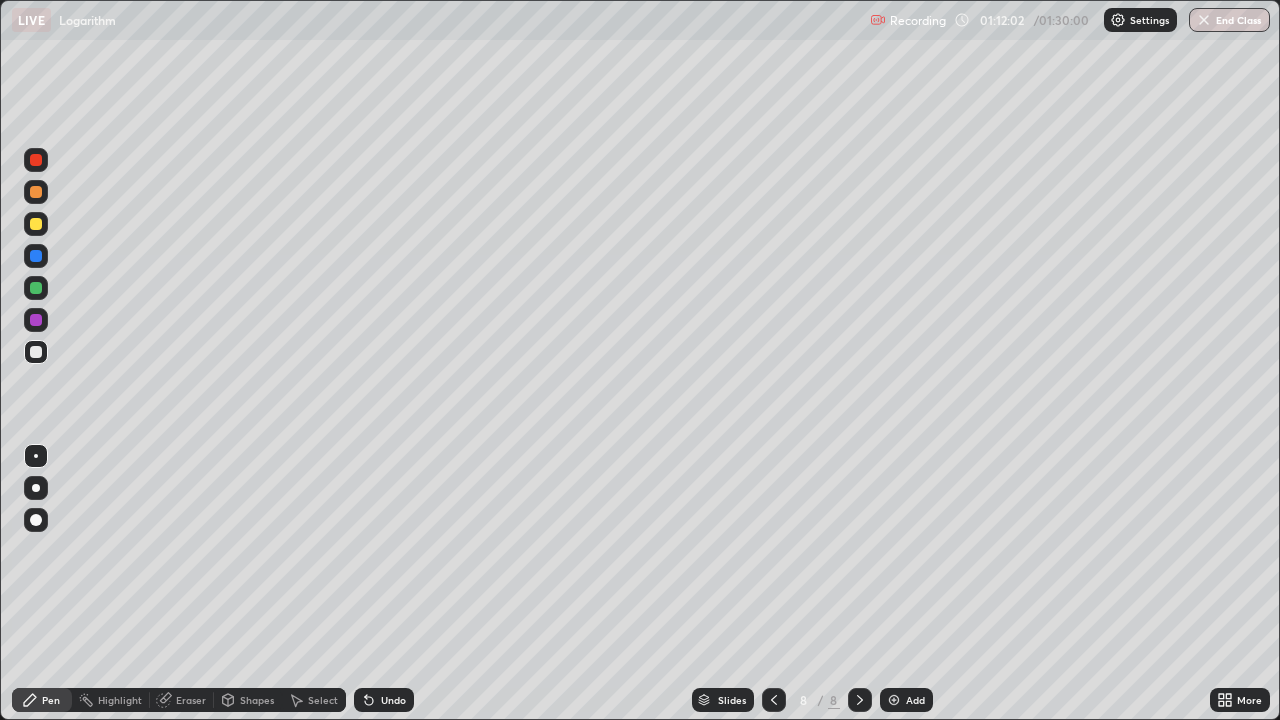 click at bounding box center (774, 700) 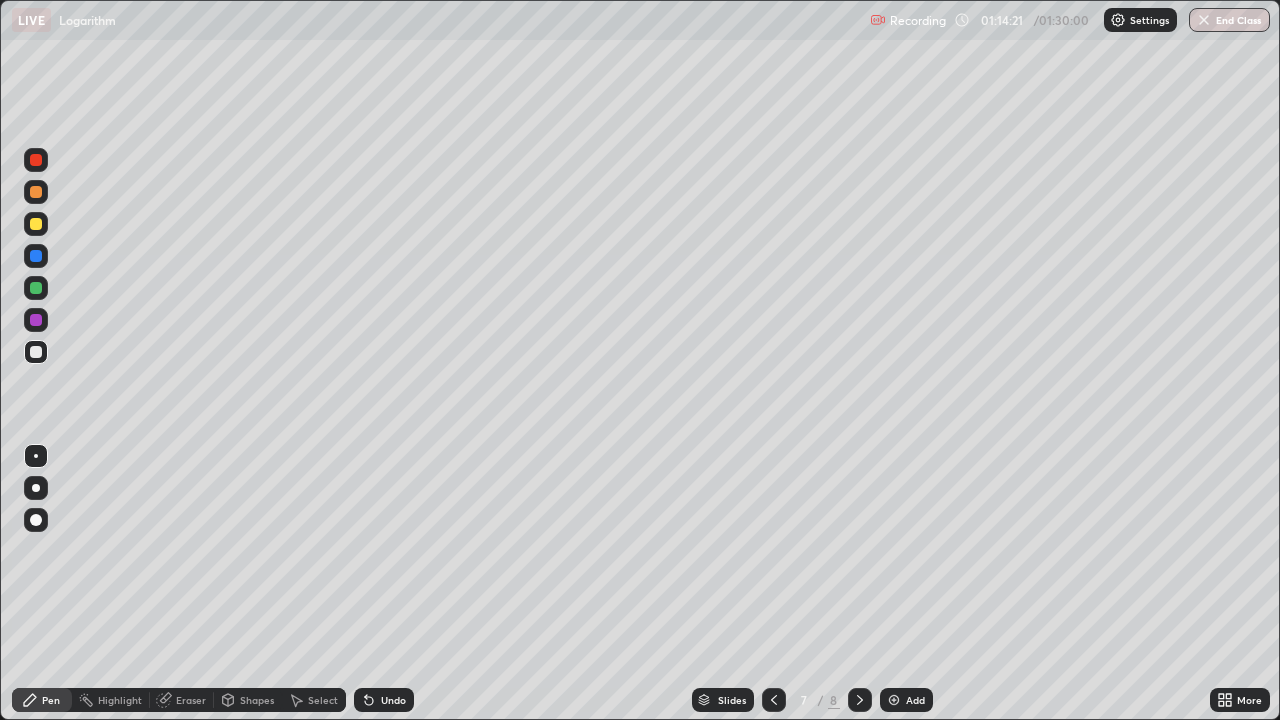 click 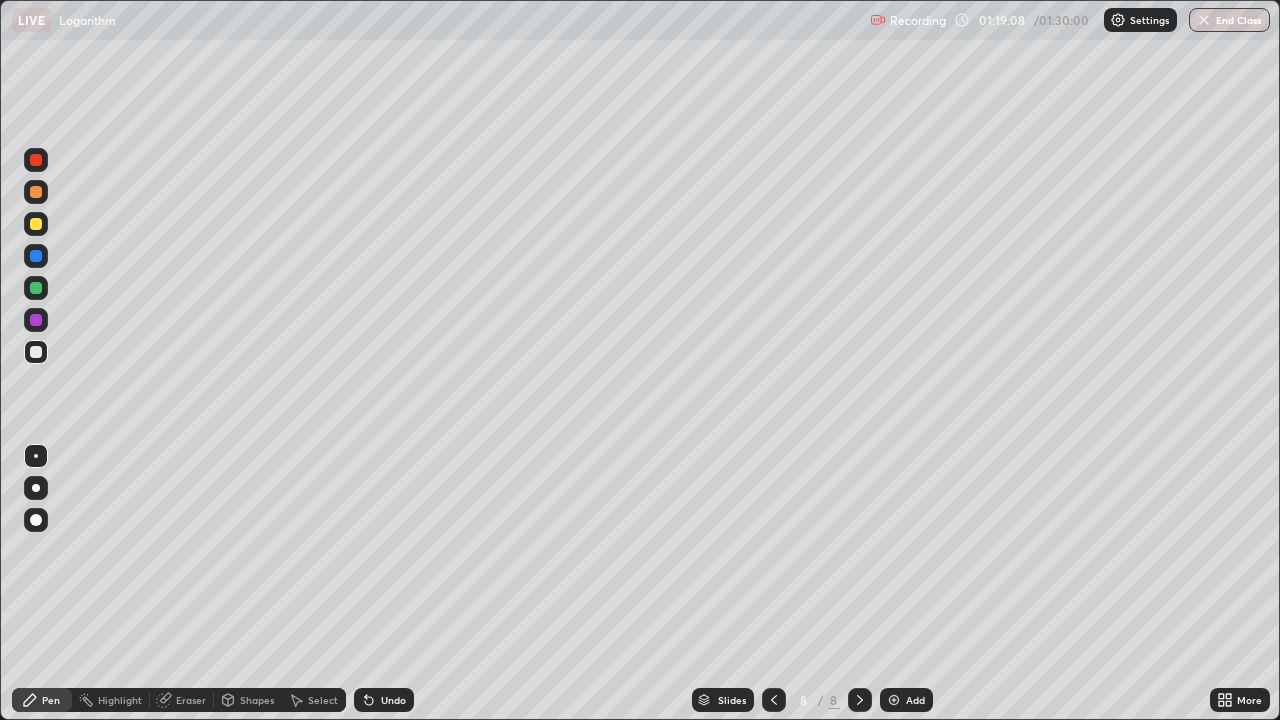 click 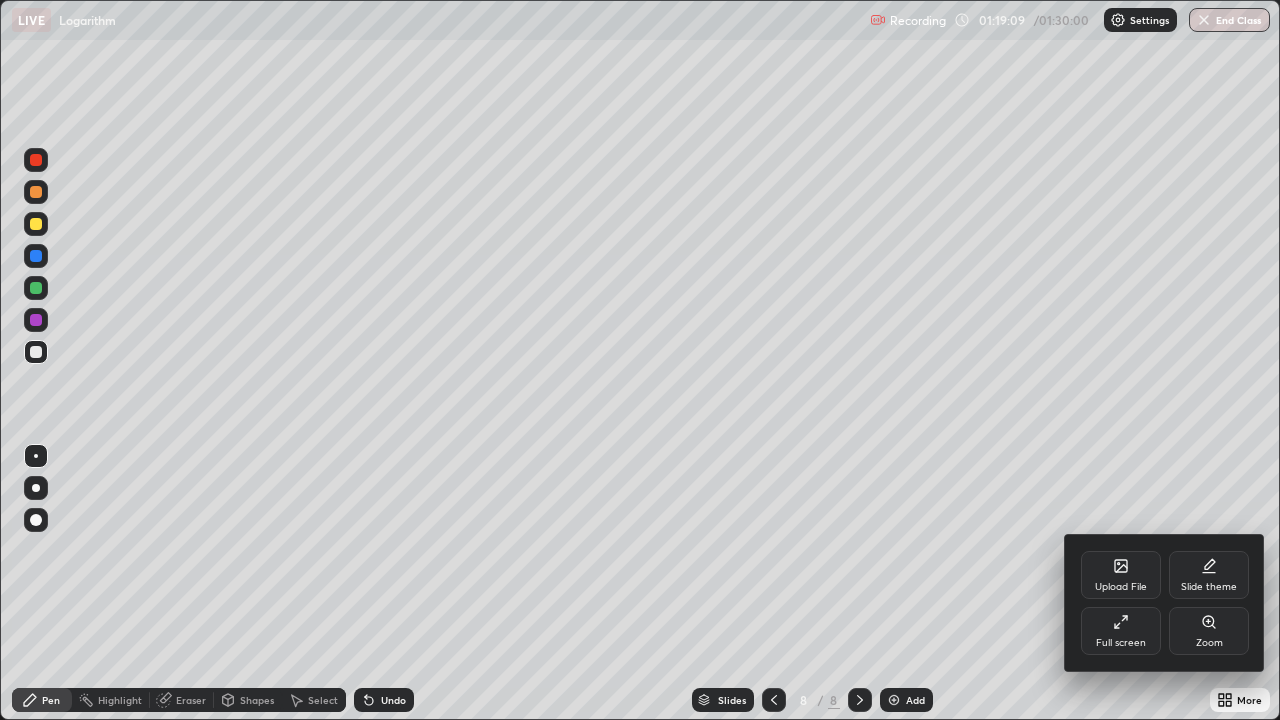 click on "Full screen" at bounding box center (1121, 631) 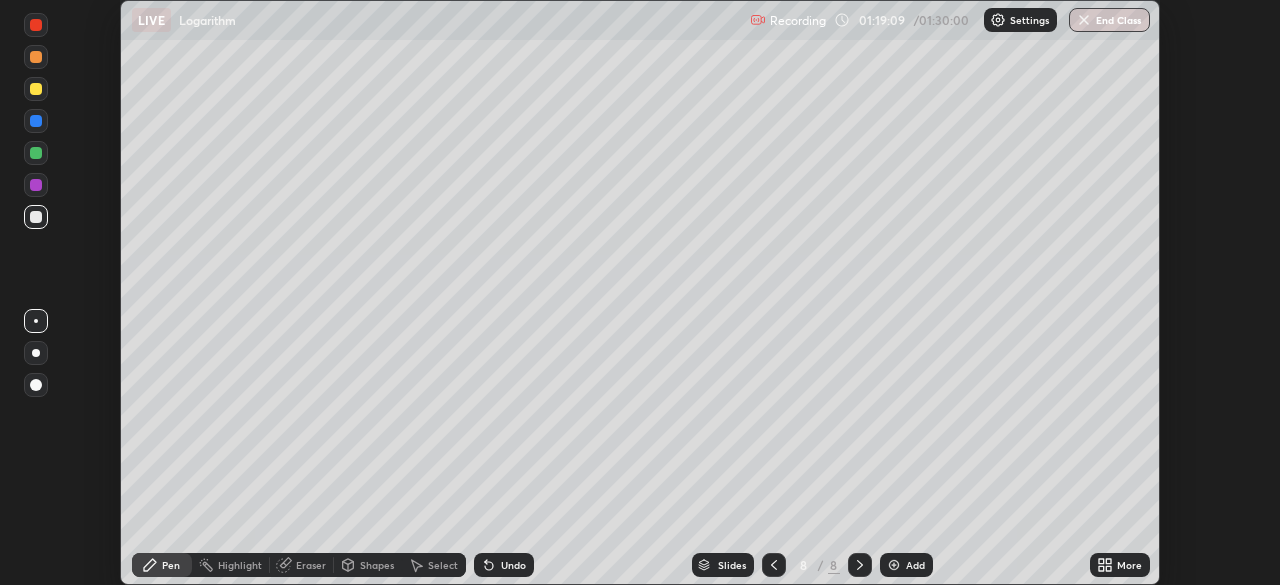 scroll, scrollTop: 585, scrollLeft: 1280, axis: both 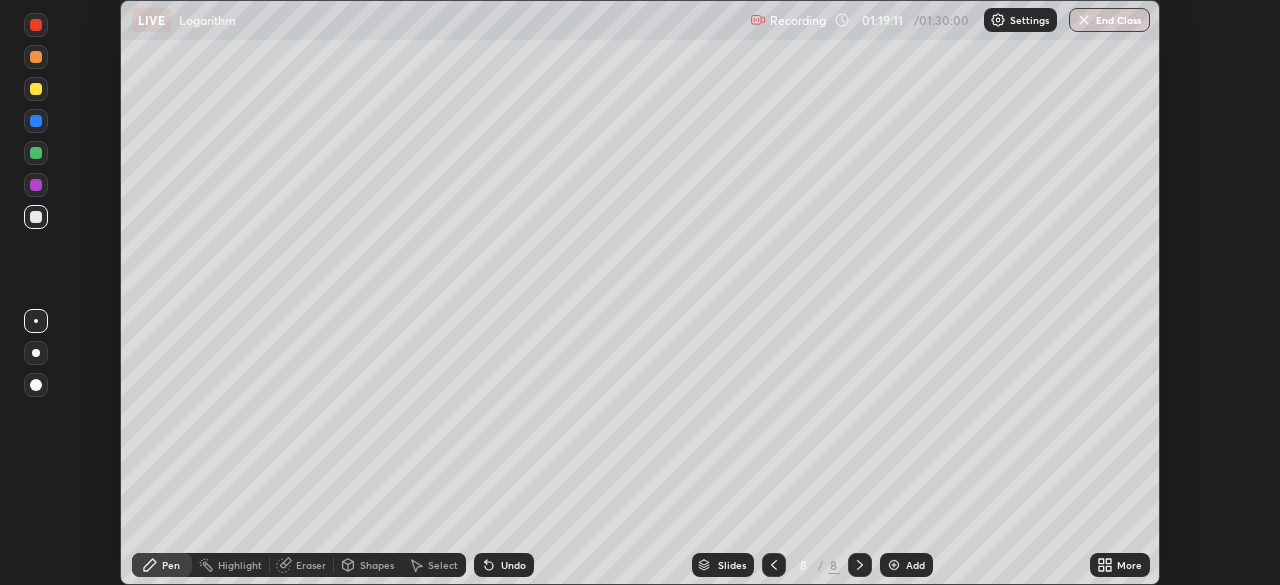 click on "End Class" at bounding box center [1109, 20] 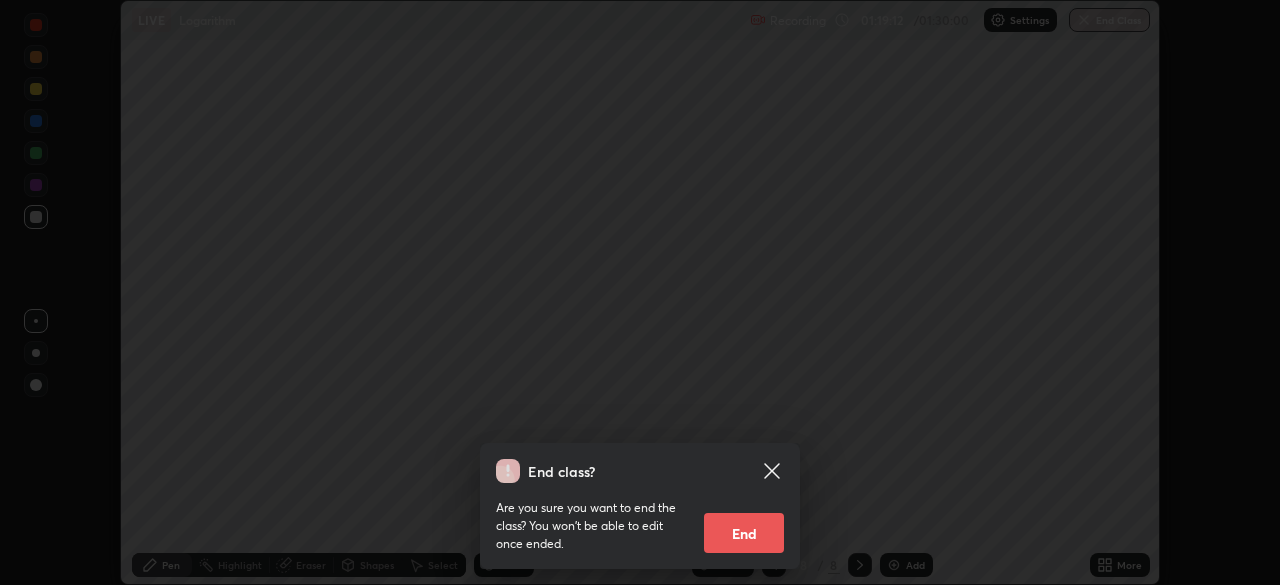click on "End" at bounding box center (744, 533) 